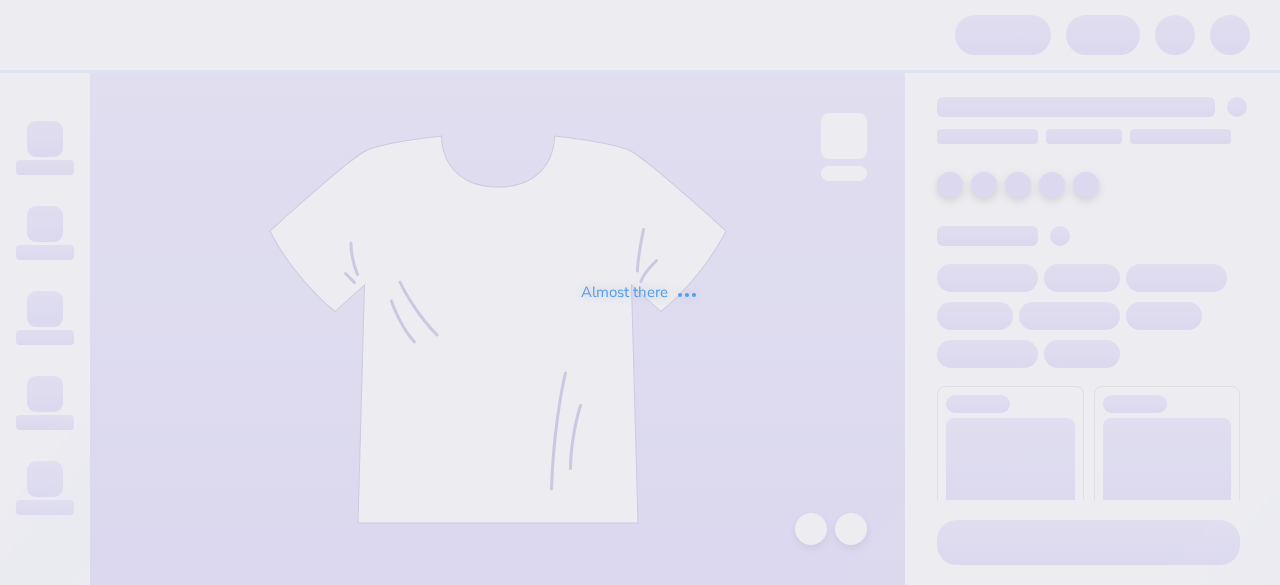 scroll, scrollTop: 0, scrollLeft: 0, axis: both 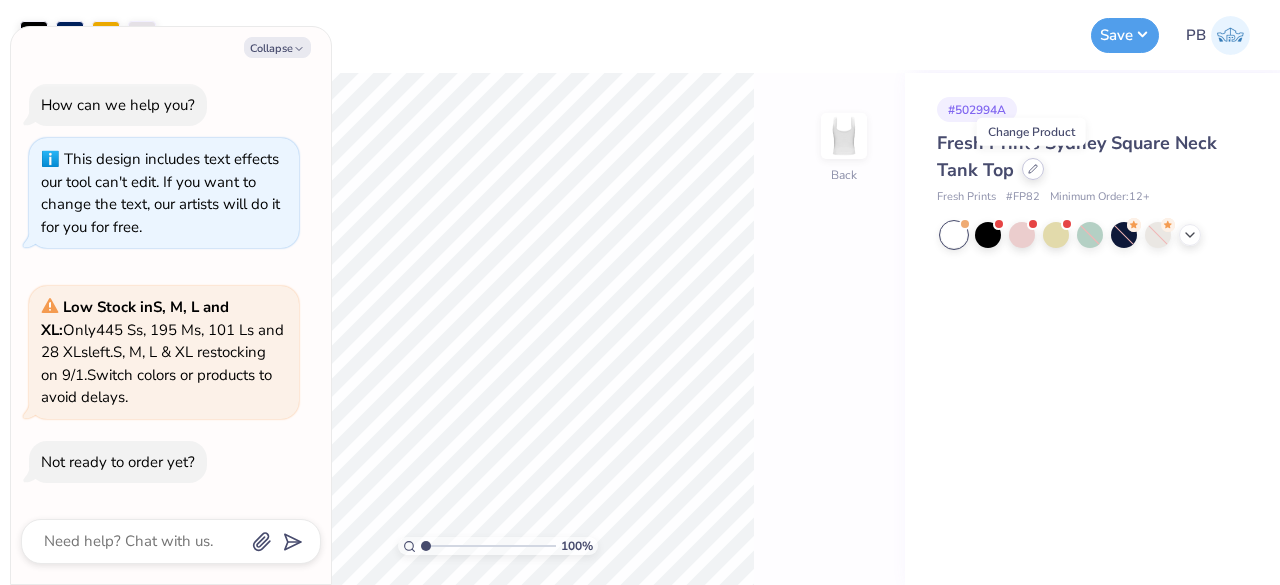 click 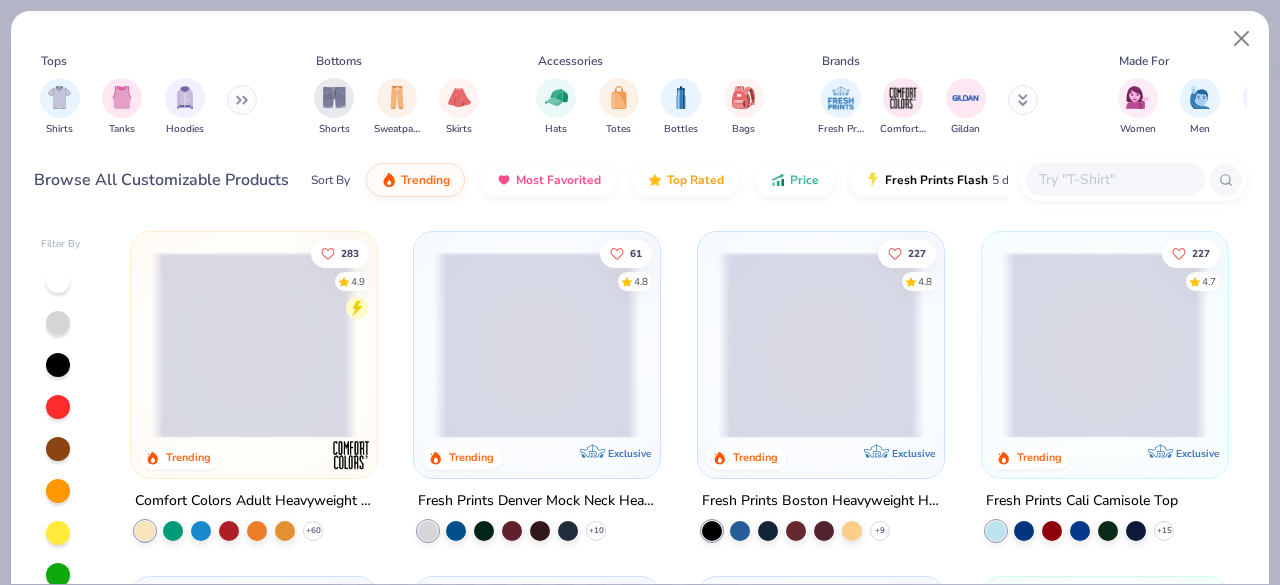 type on "x" 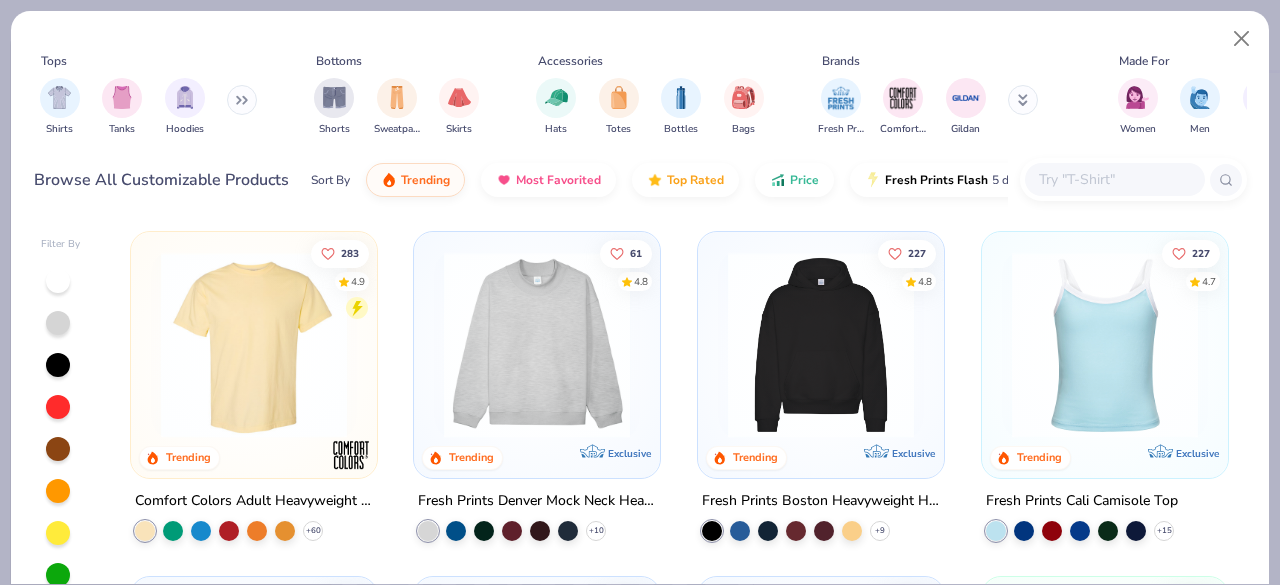 click at bounding box center [1114, 179] 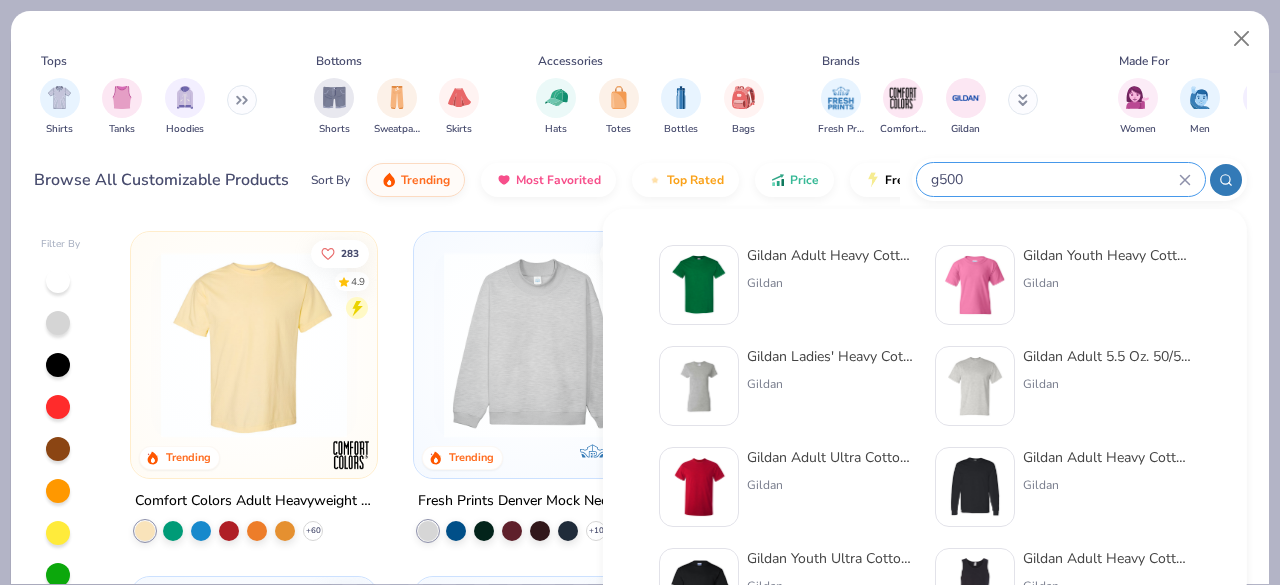 type on "g500" 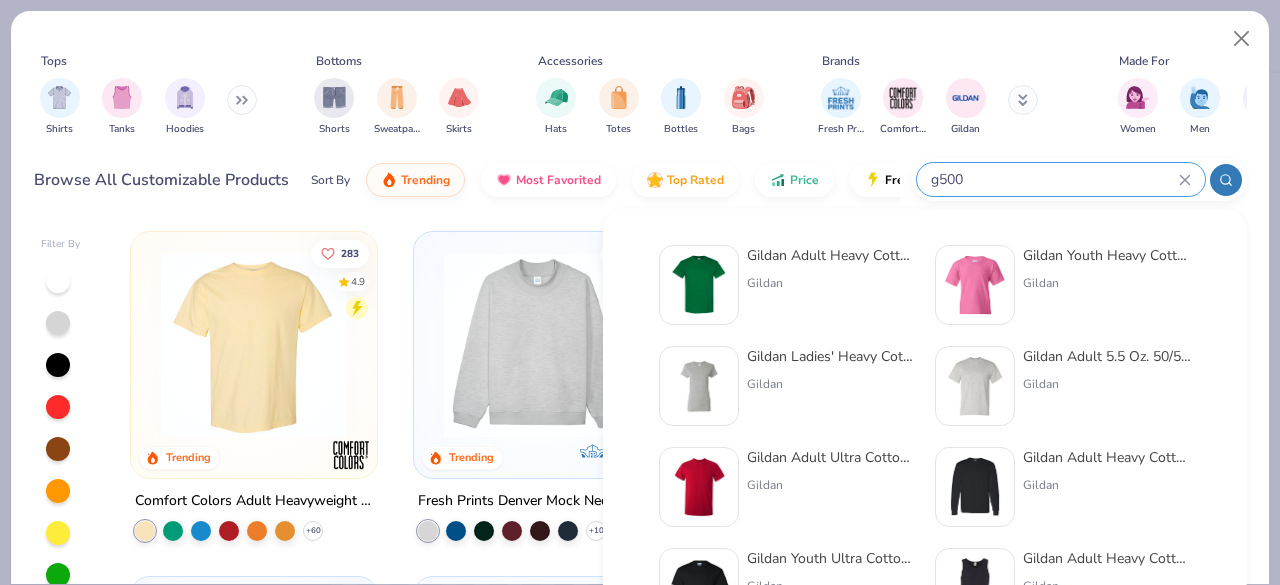 click on "Gildan Adult Heavy Cotton T-Shirt Gildan" at bounding box center [787, 285] 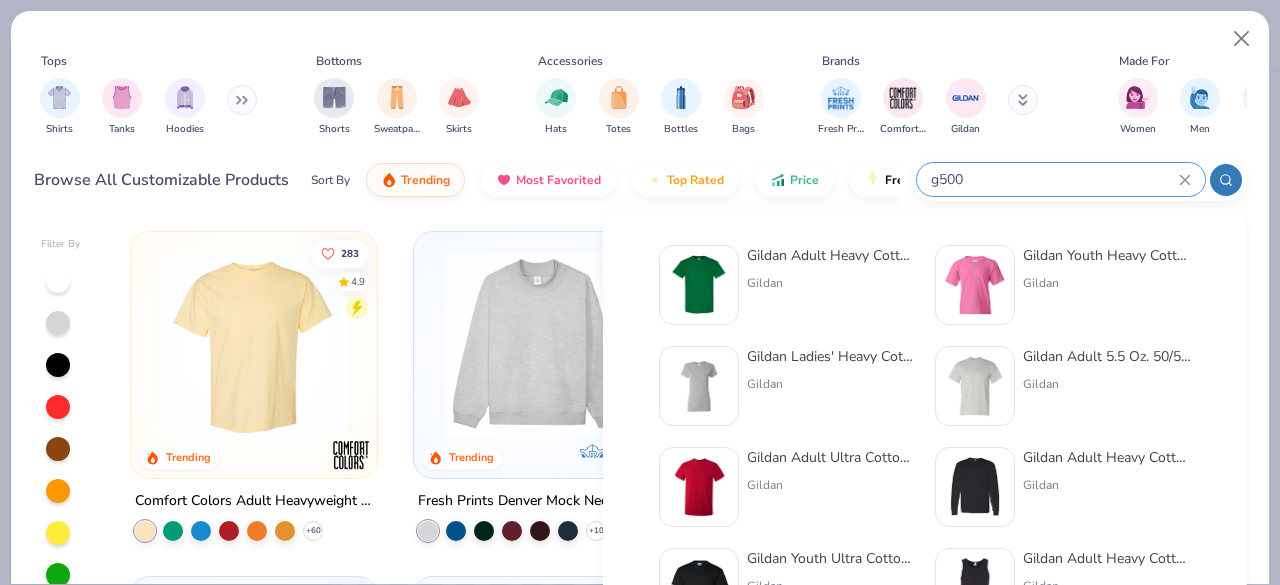 type 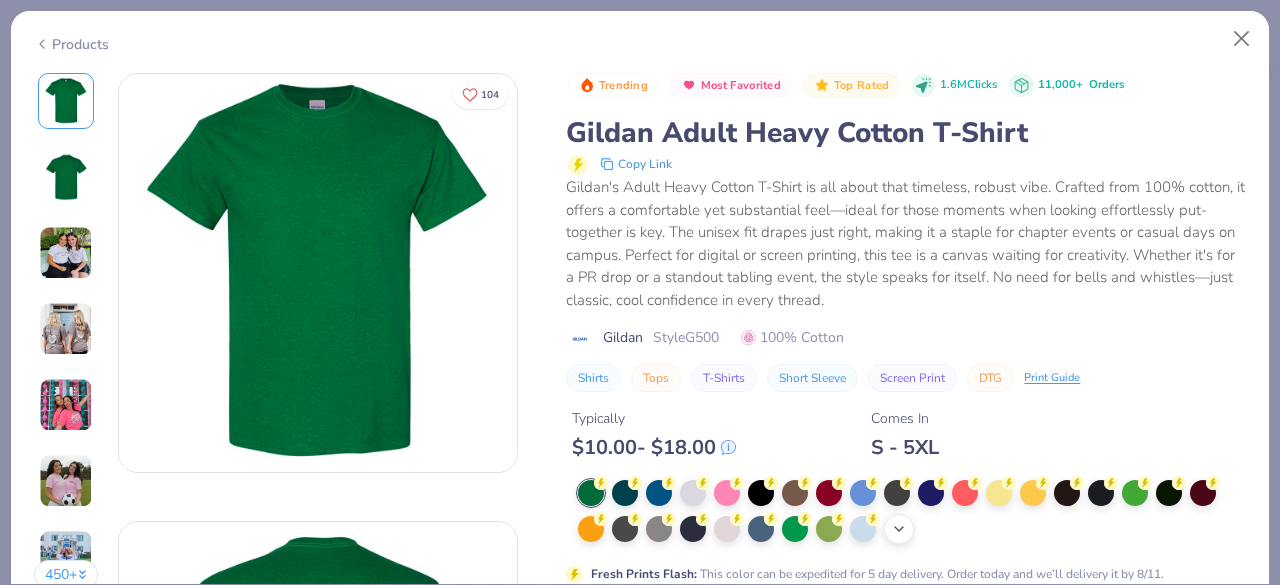 click on "+ 22" at bounding box center [899, 529] 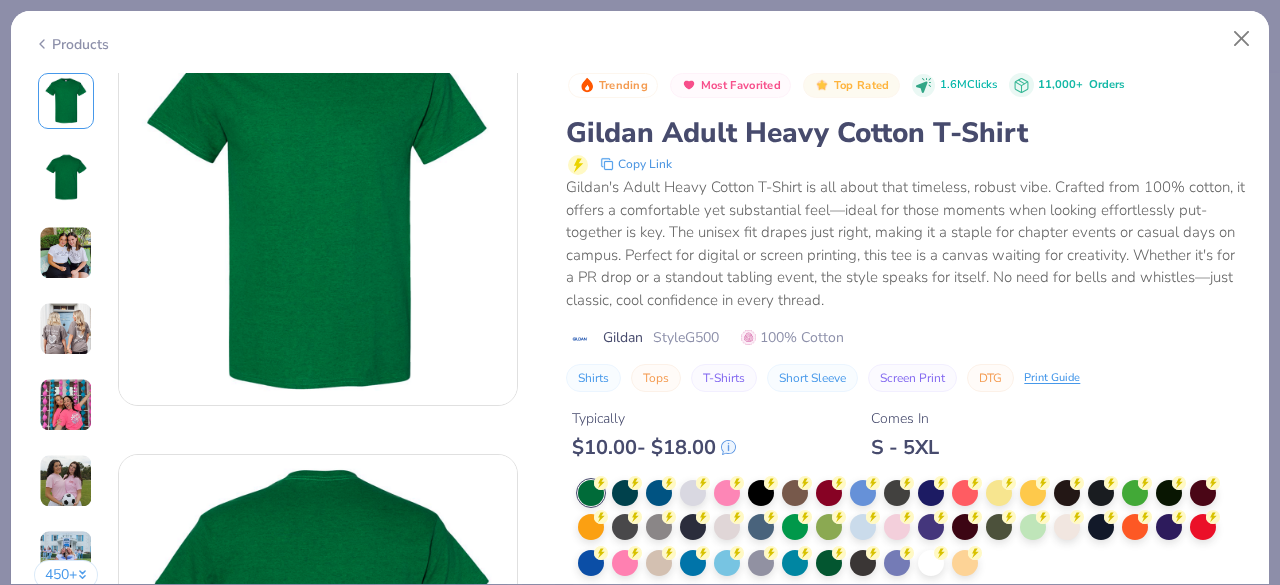 scroll, scrollTop: 272, scrollLeft: 0, axis: vertical 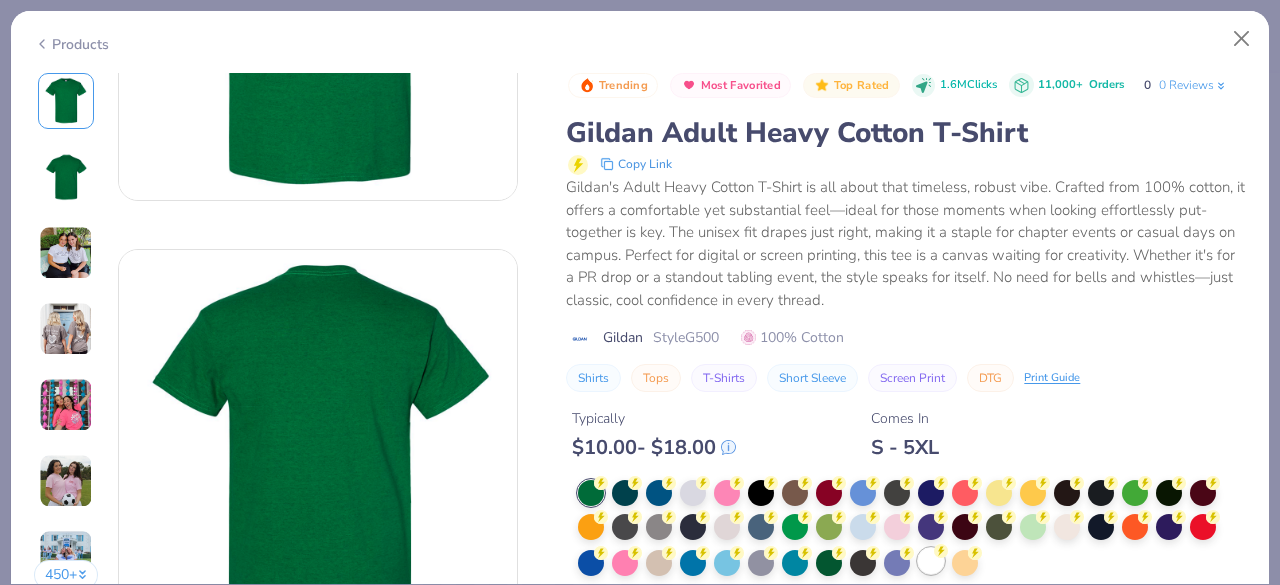 click at bounding box center (931, 561) 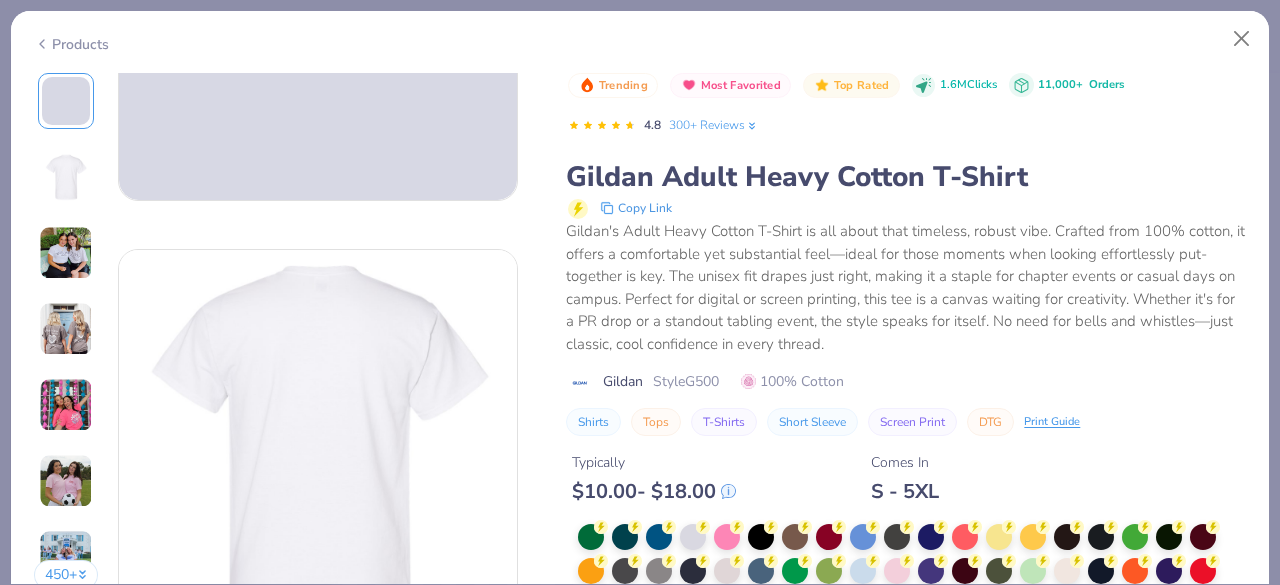 click on "Switch to This" at bounding box center [674, 753] 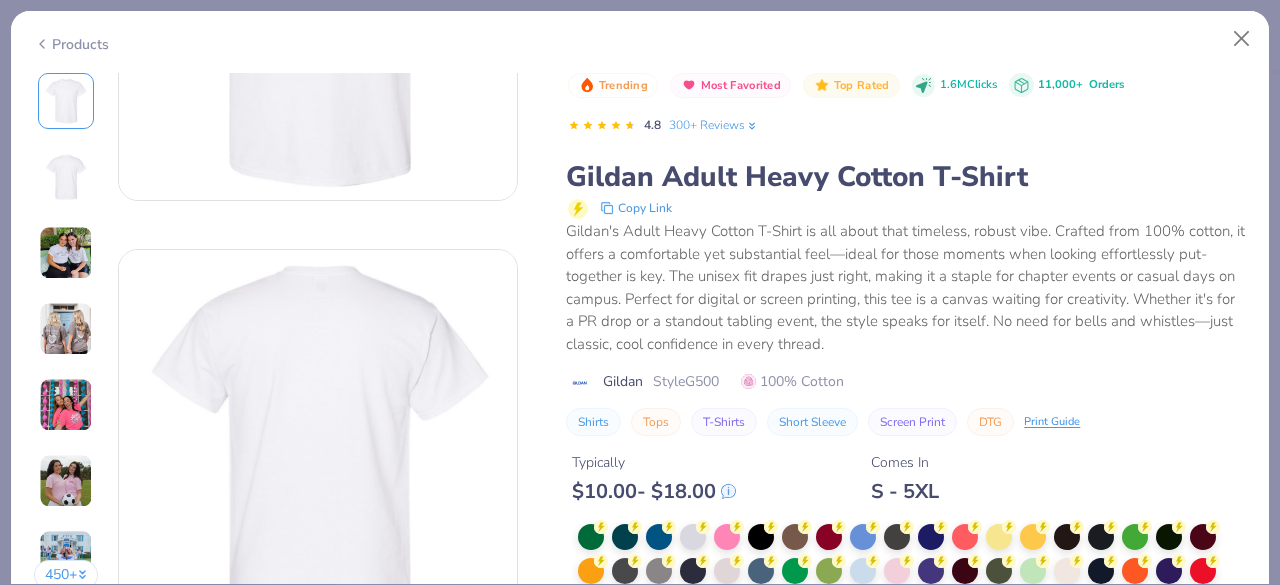 scroll, scrollTop: 2671, scrollLeft: 0, axis: vertical 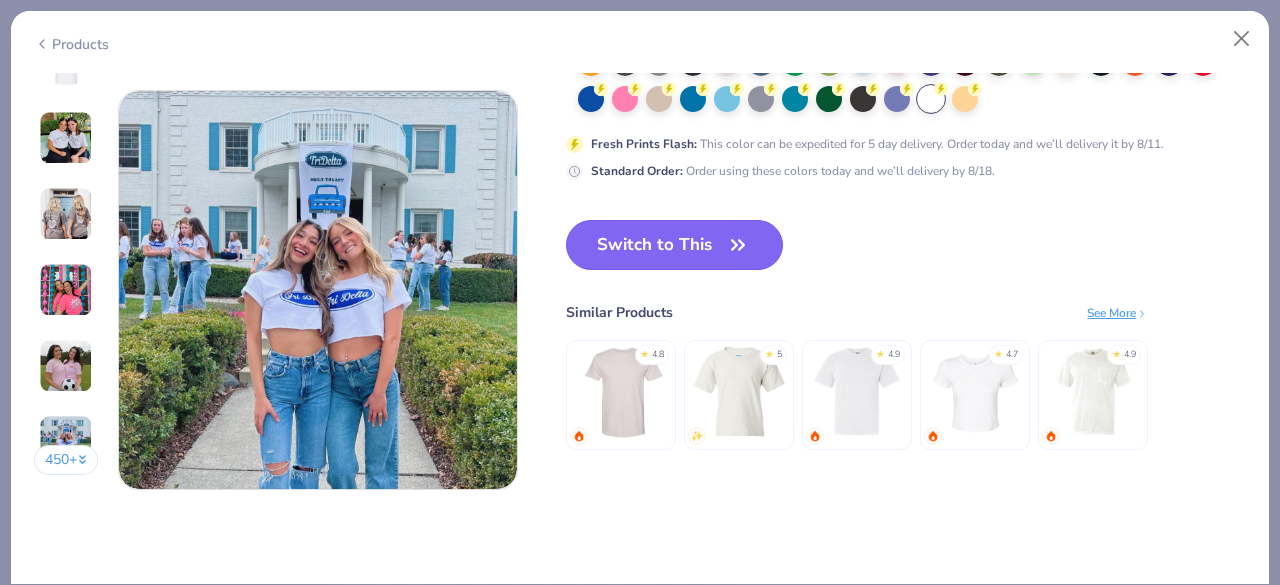 click on "Switch to This" at bounding box center (674, 245) 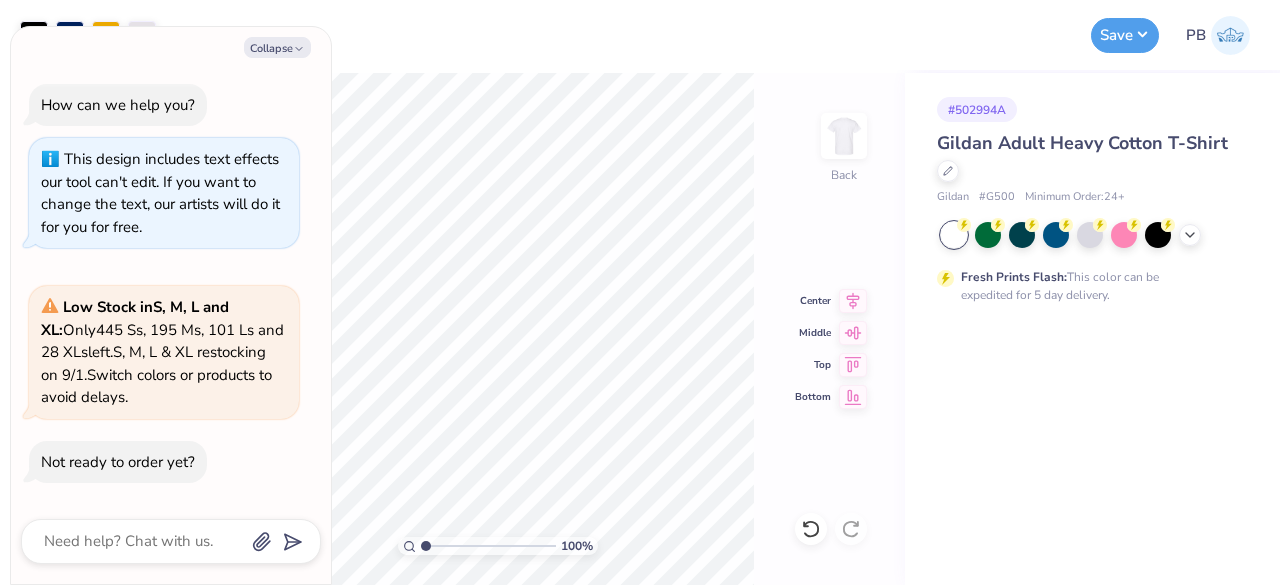 type on "x" 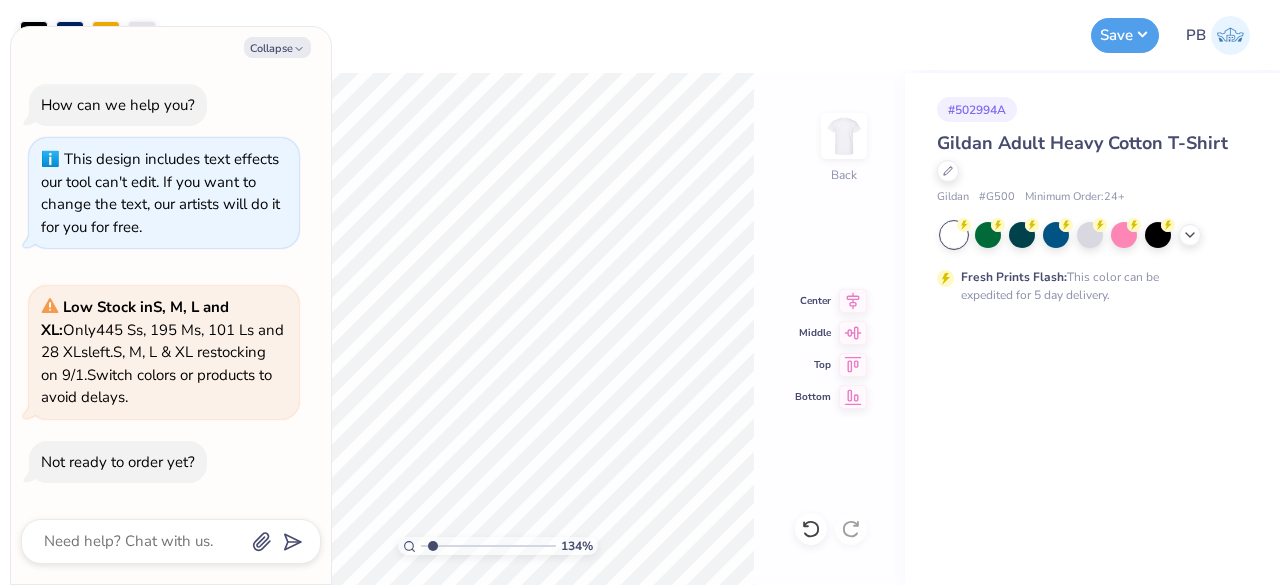 type on "1.5239275824373" 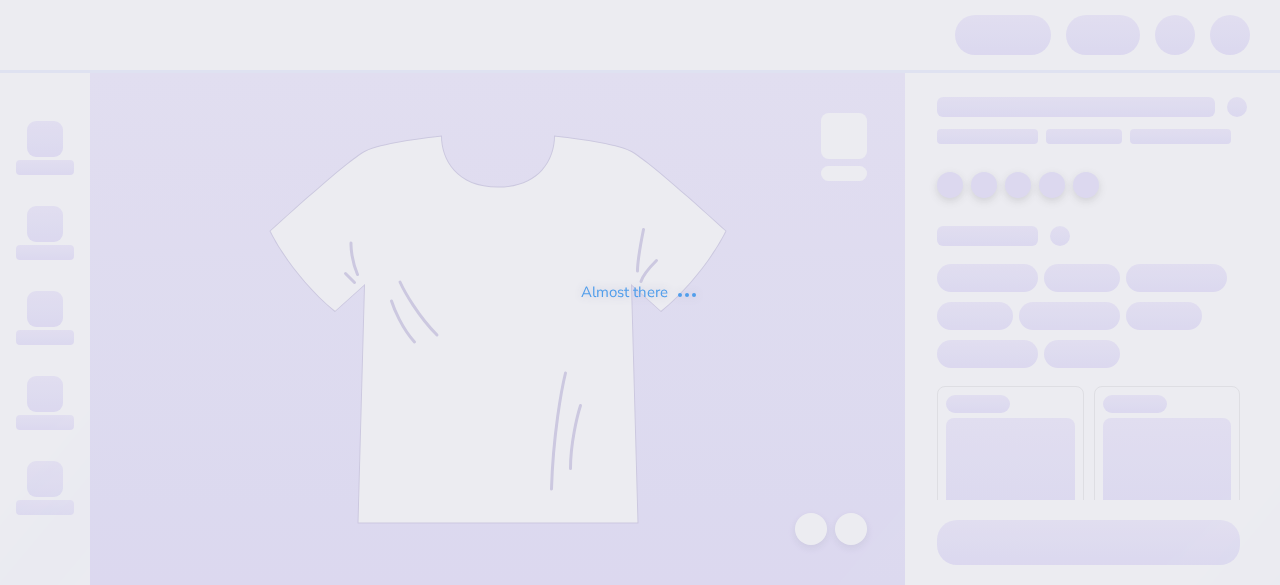 scroll, scrollTop: 0, scrollLeft: 0, axis: both 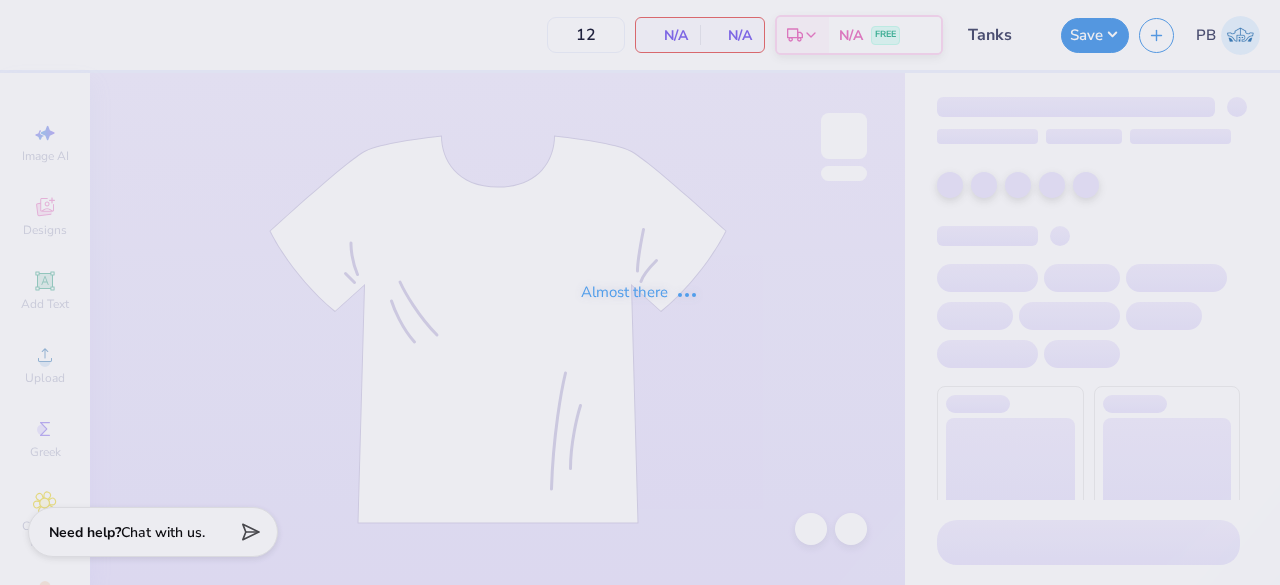 type on "30" 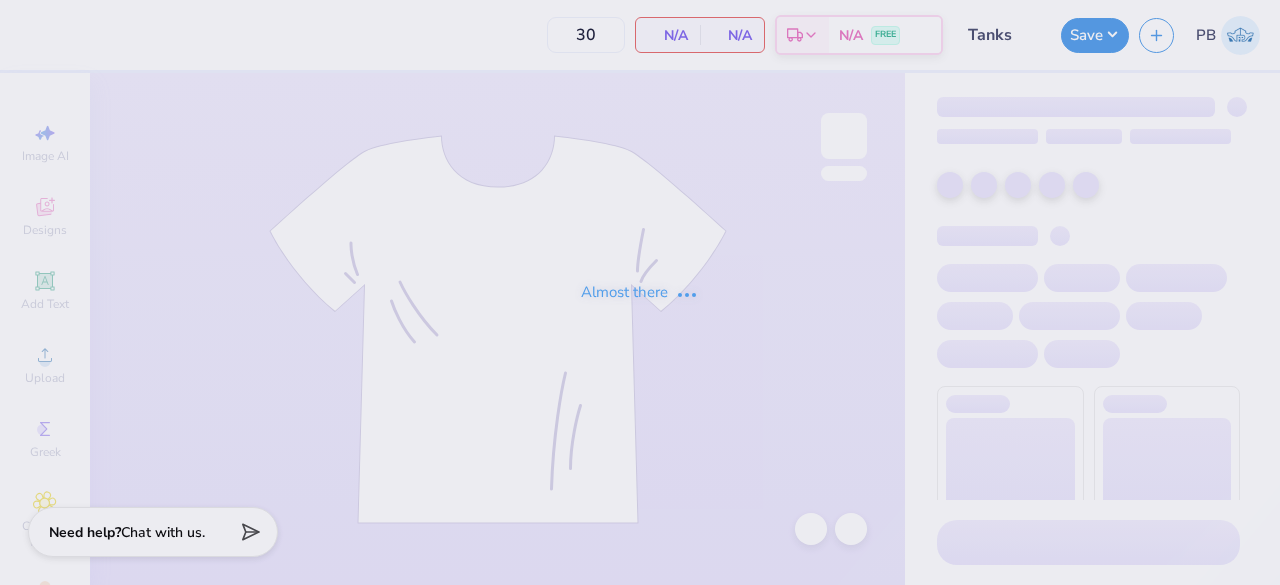 scroll, scrollTop: 0, scrollLeft: 0, axis: both 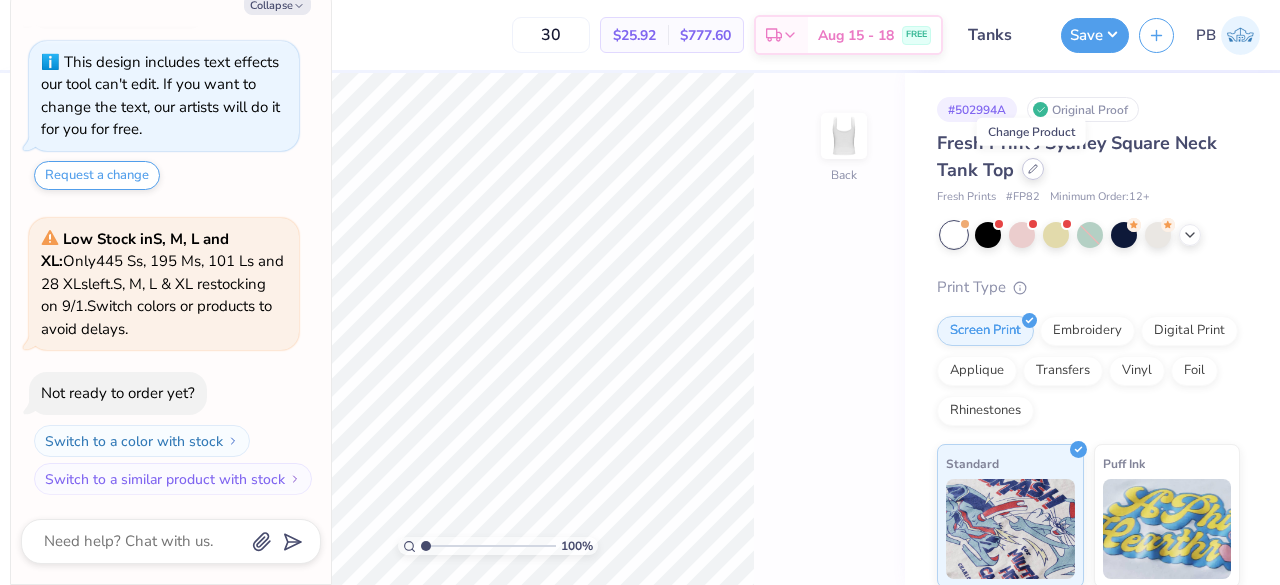 click at bounding box center (1033, 169) 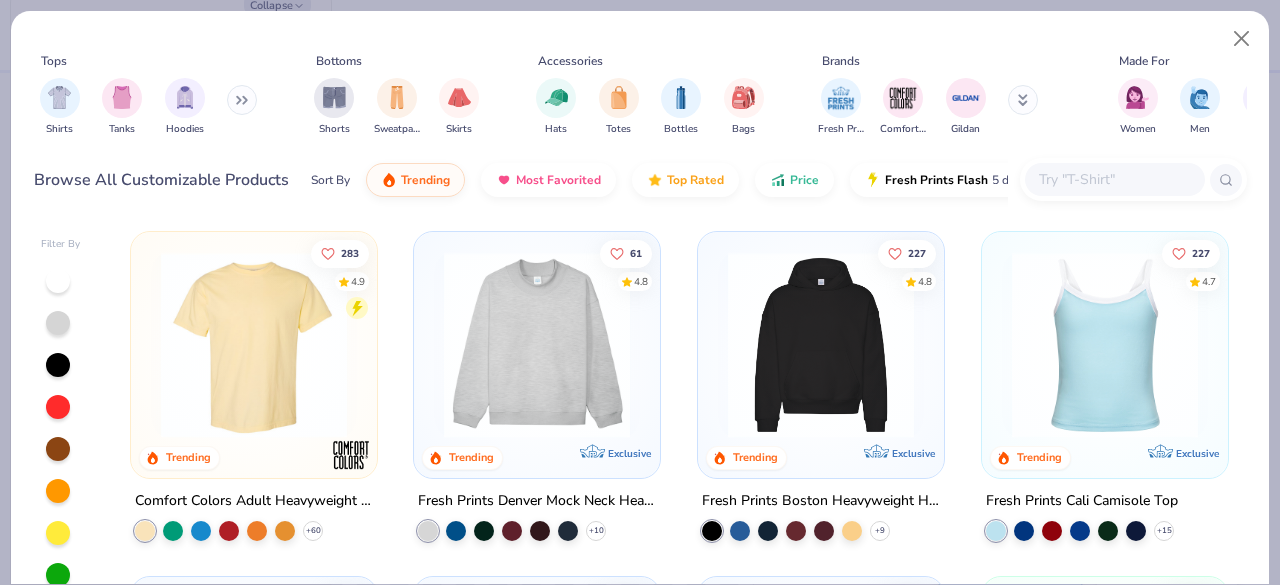 type on "x" 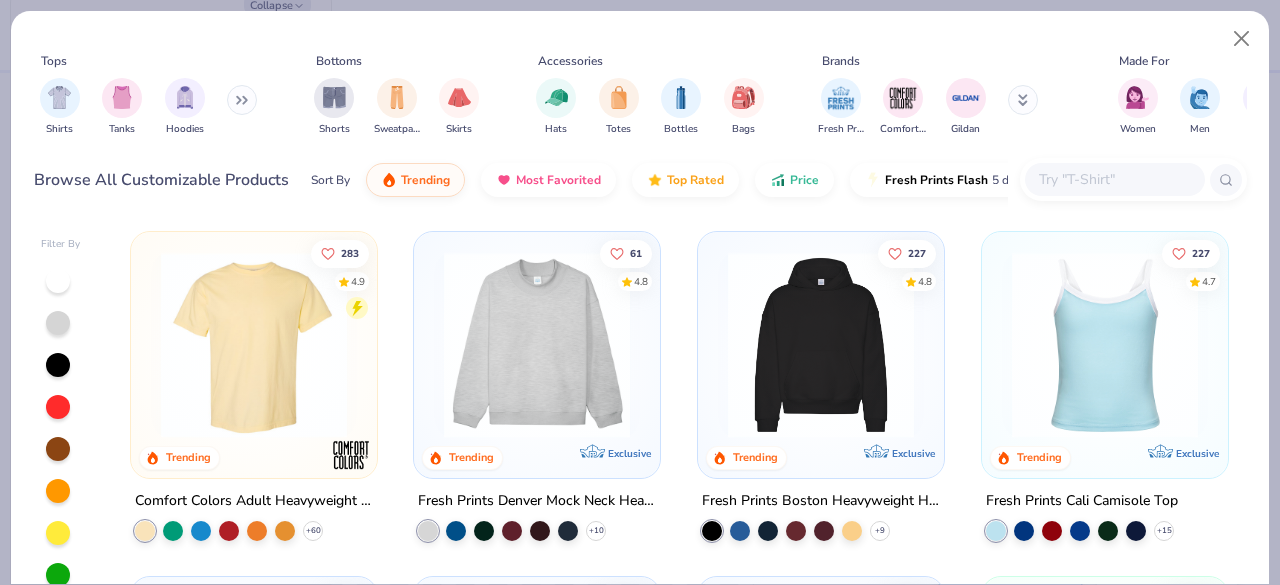 click at bounding box center (1114, 179) 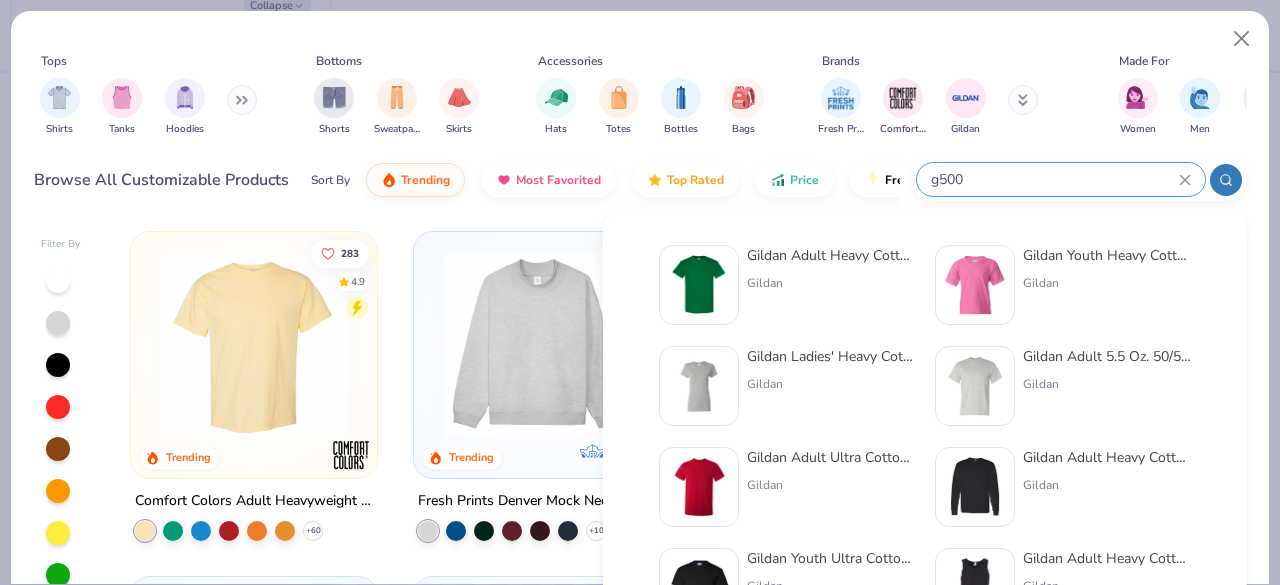 type on "g500" 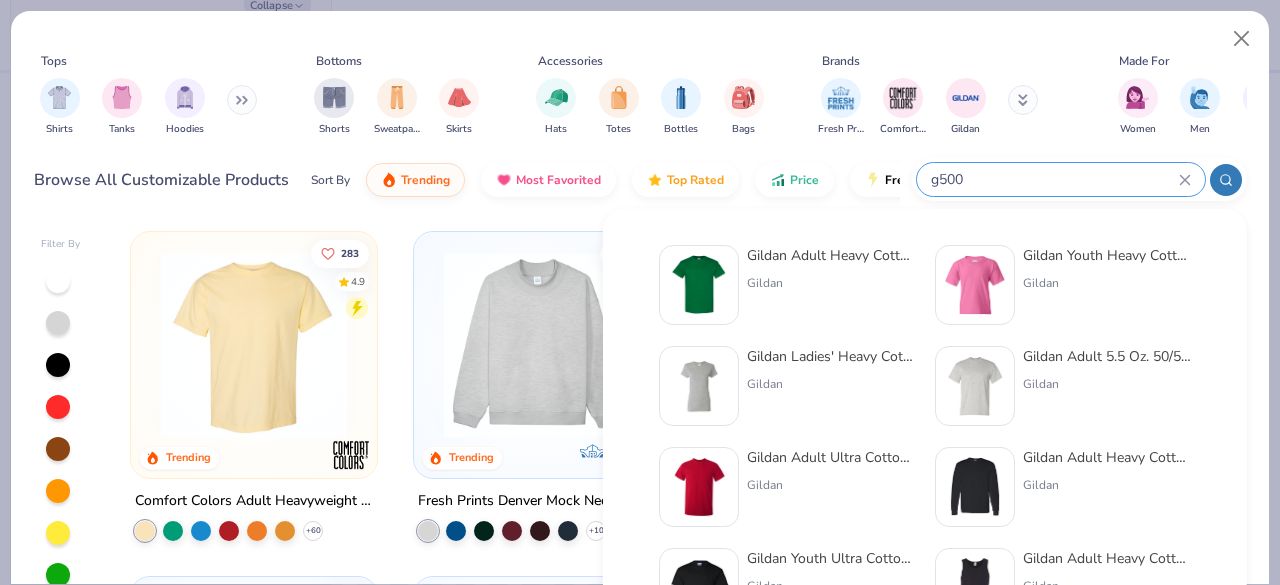 click on "Gildan" at bounding box center [831, 283] 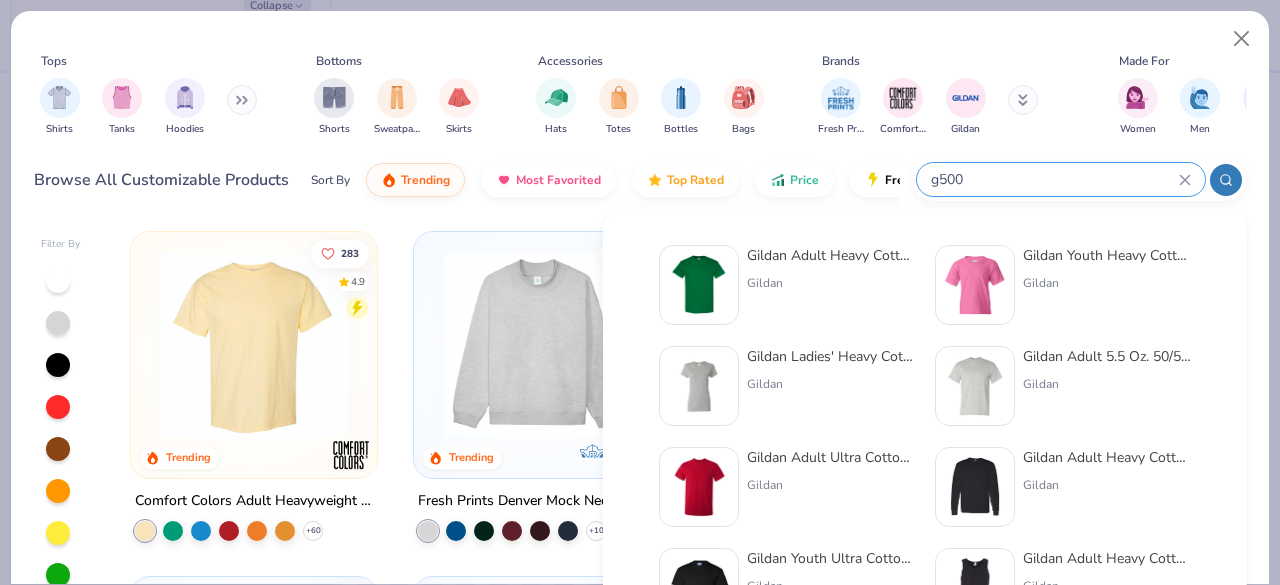 type 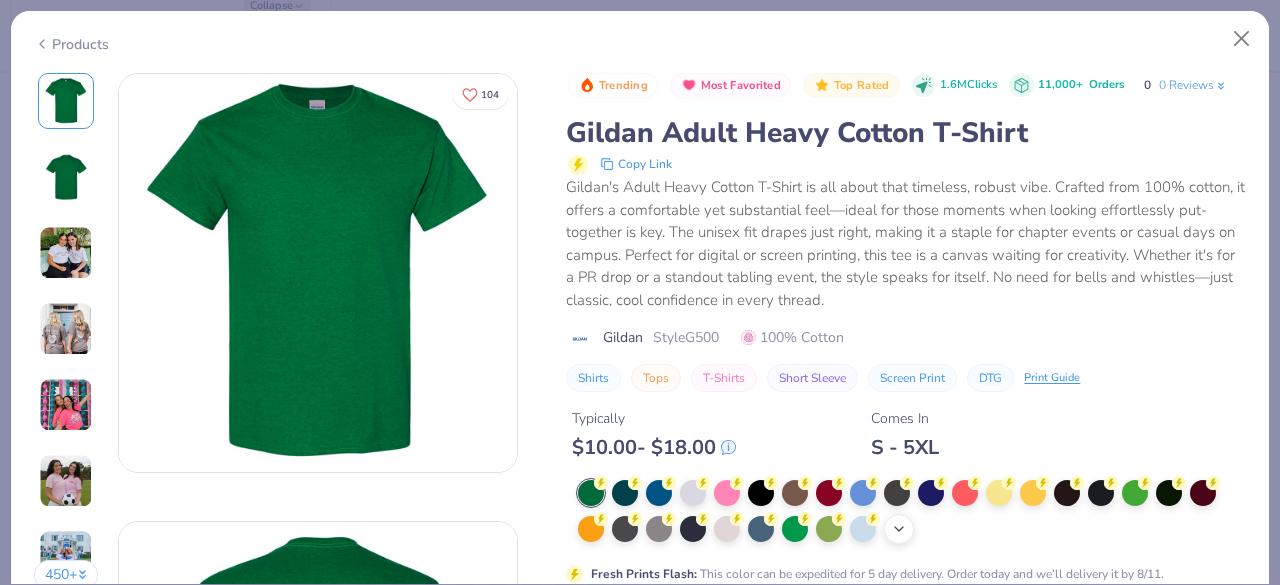 click 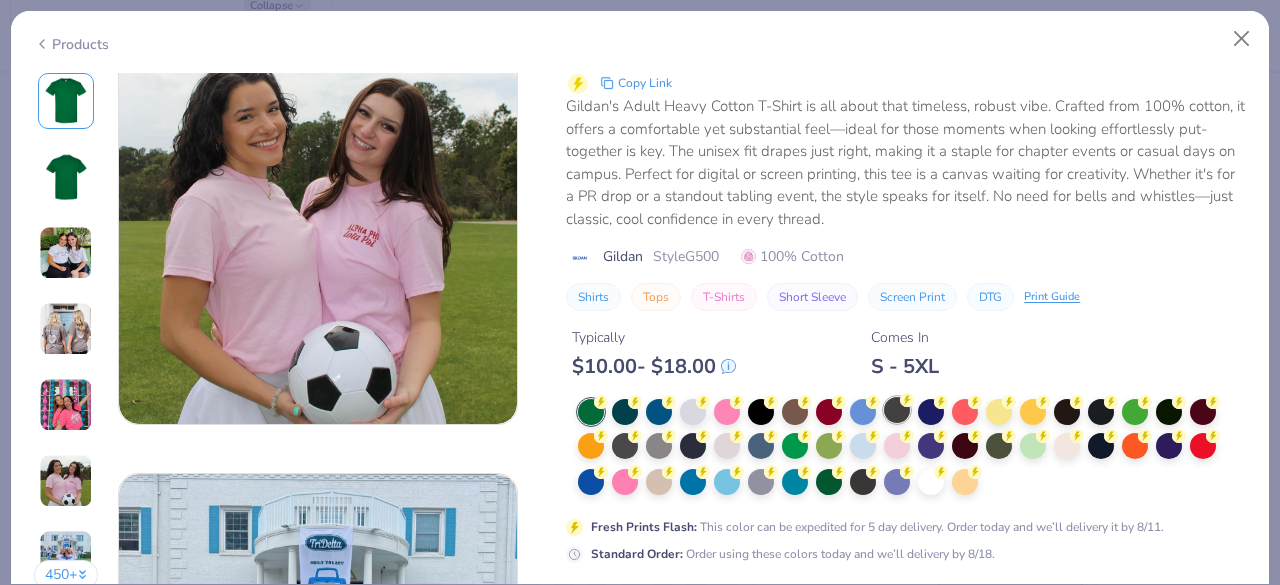 scroll, scrollTop: 2467, scrollLeft: 0, axis: vertical 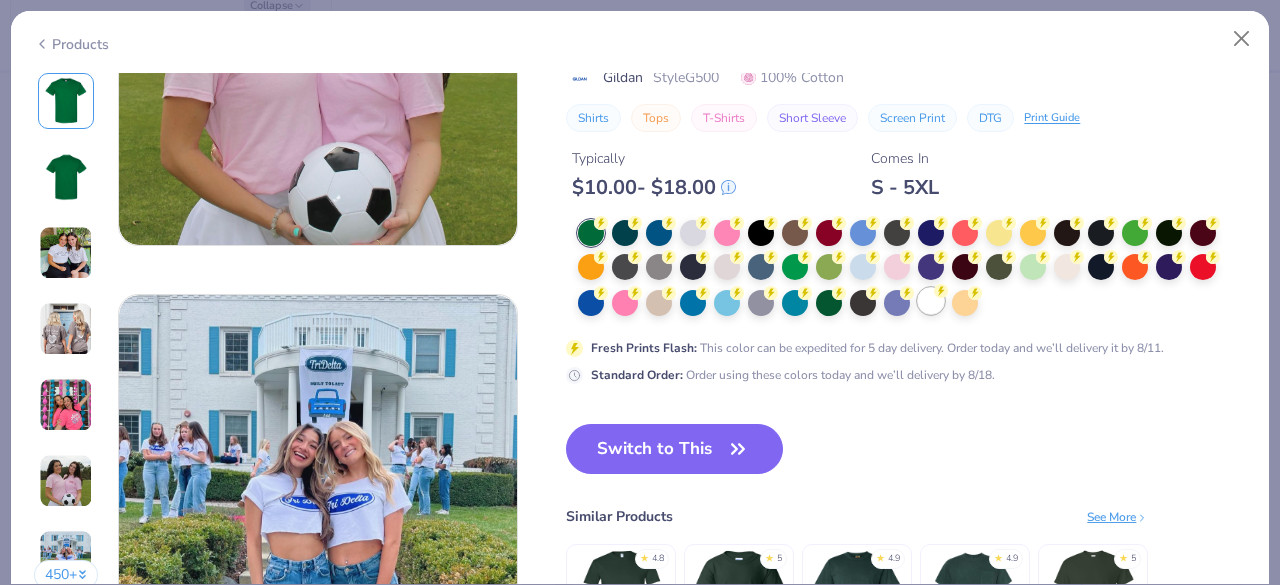 click at bounding box center [931, 301] 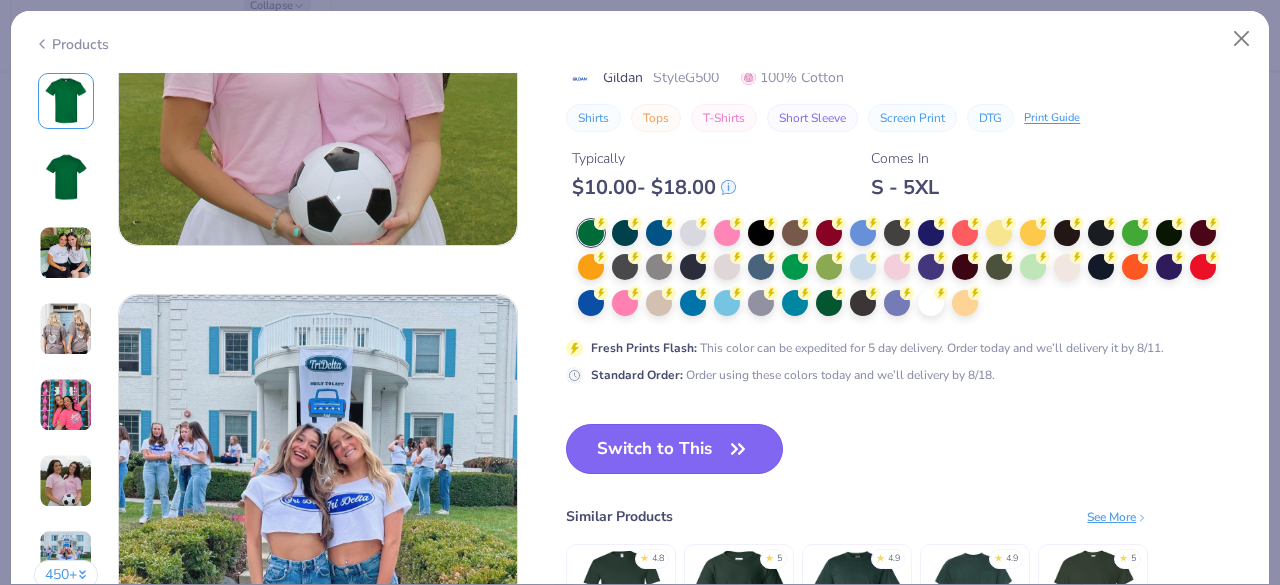 click on "Switch to This" at bounding box center (674, 449) 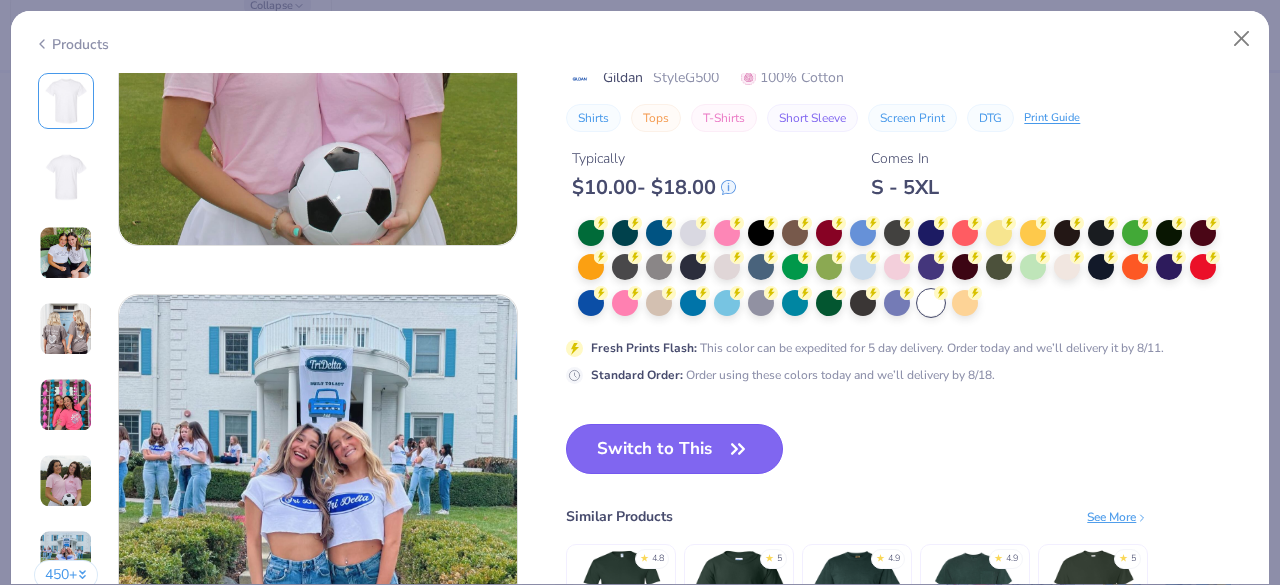 scroll, scrollTop: 2496, scrollLeft: 0, axis: vertical 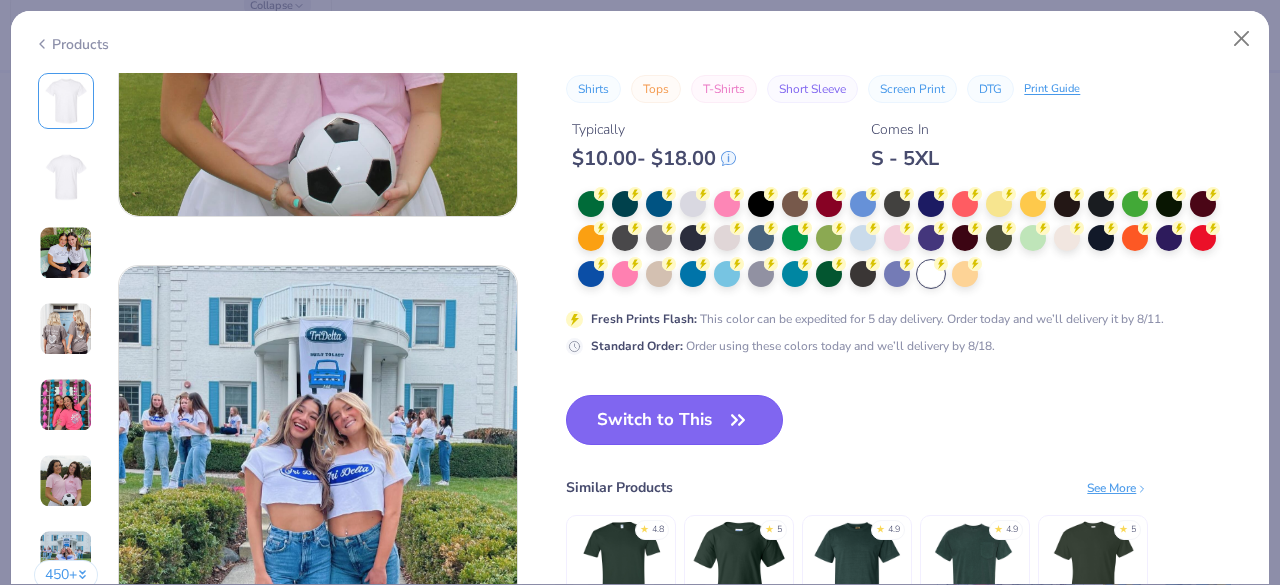 click on "Switch to This" at bounding box center (674, 420) 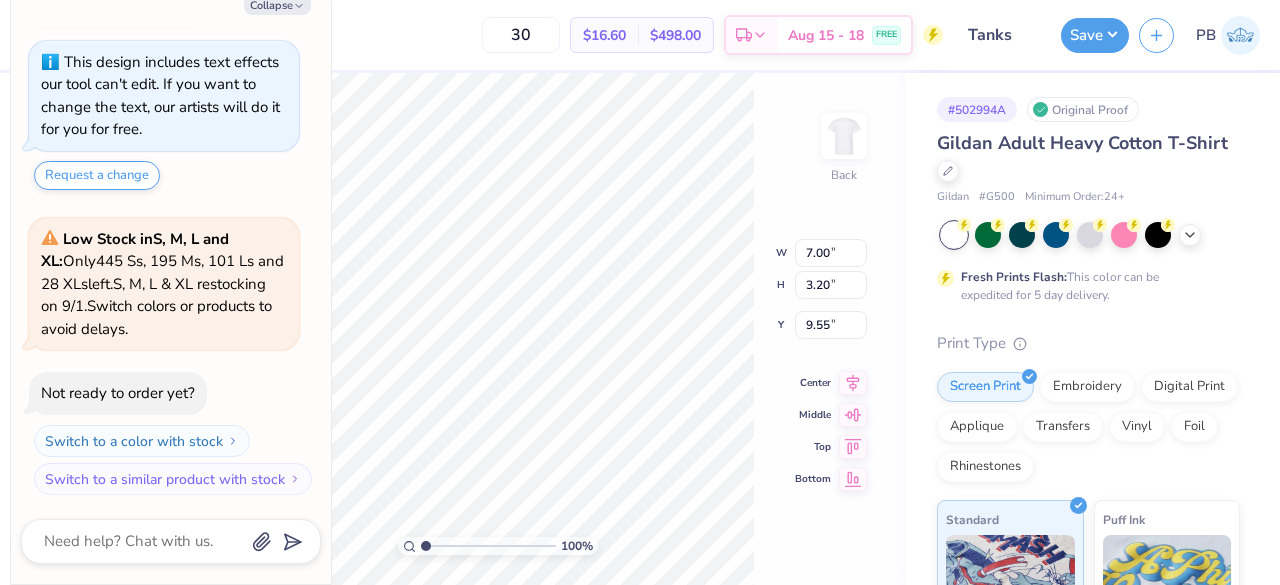 type on "x" 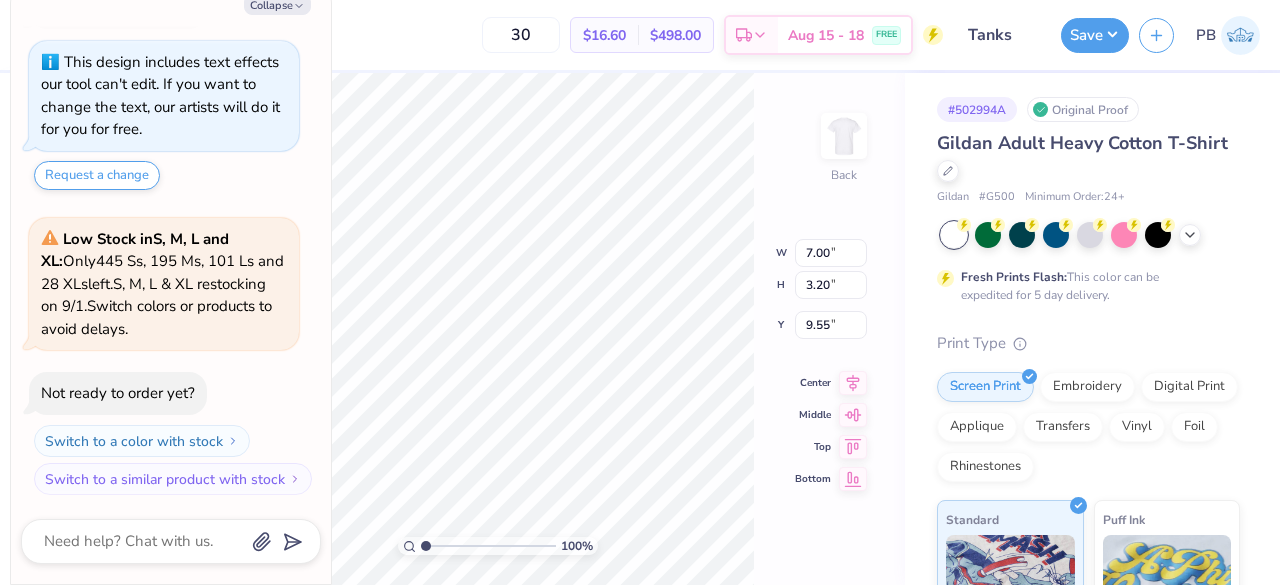 type on "3.00" 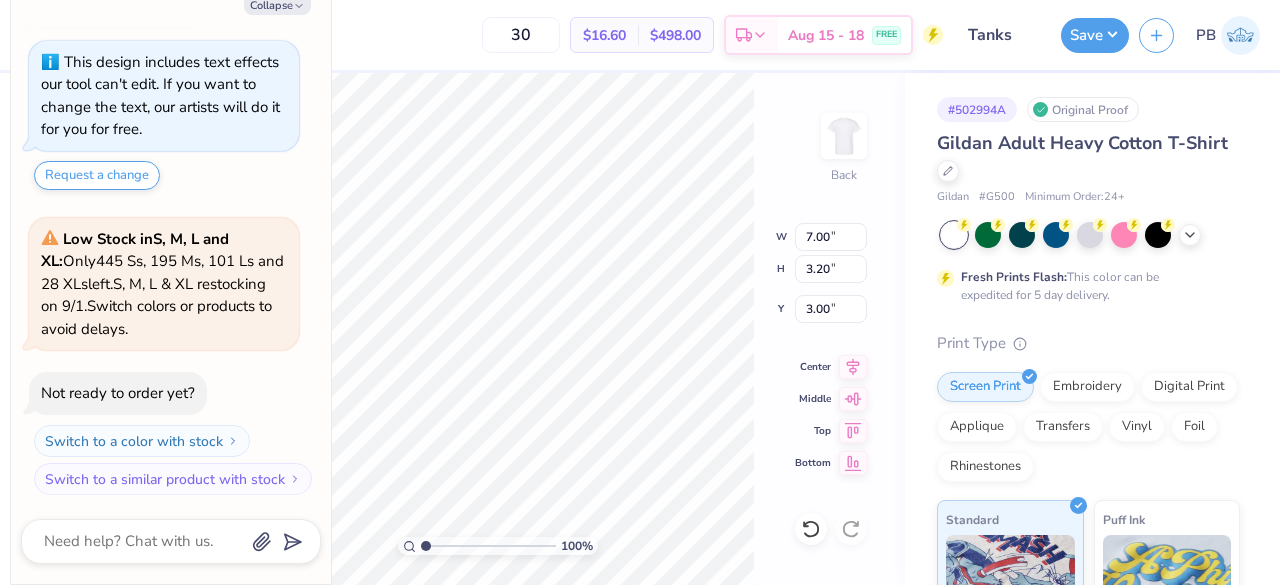 type on "x" 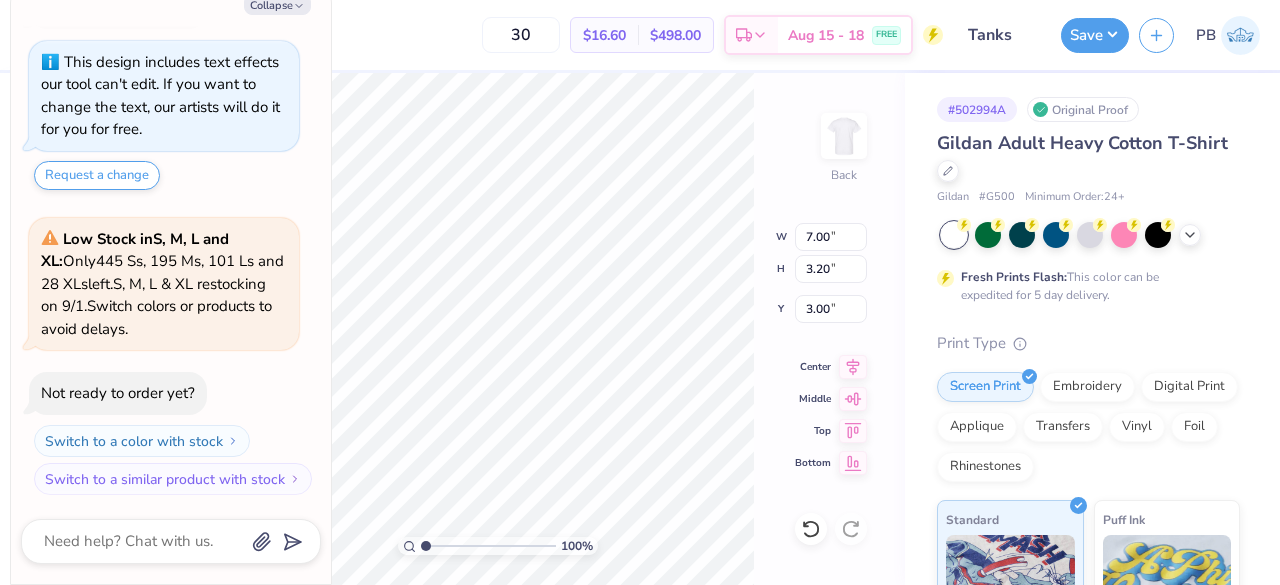 type on "11.95" 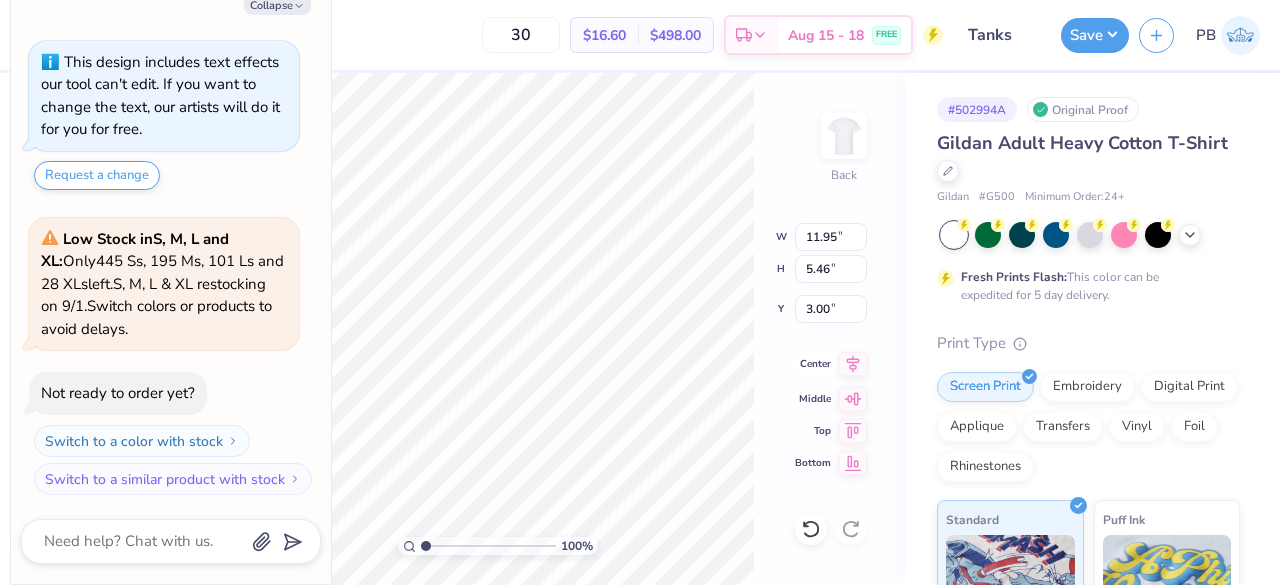 click 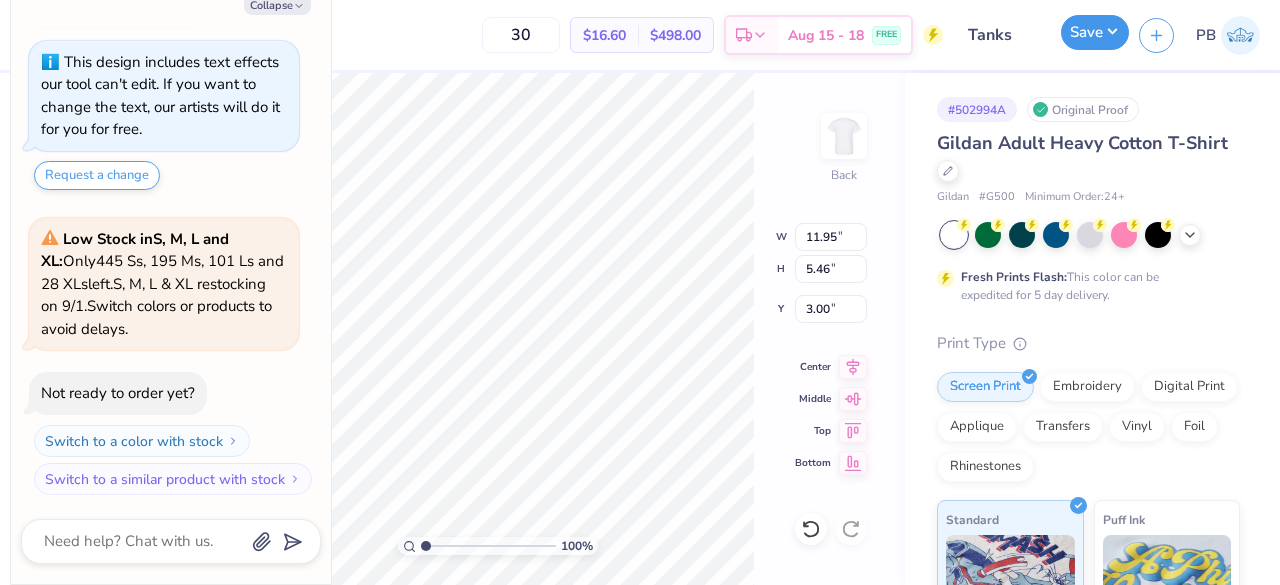 click on "Save" at bounding box center (1095, 32) 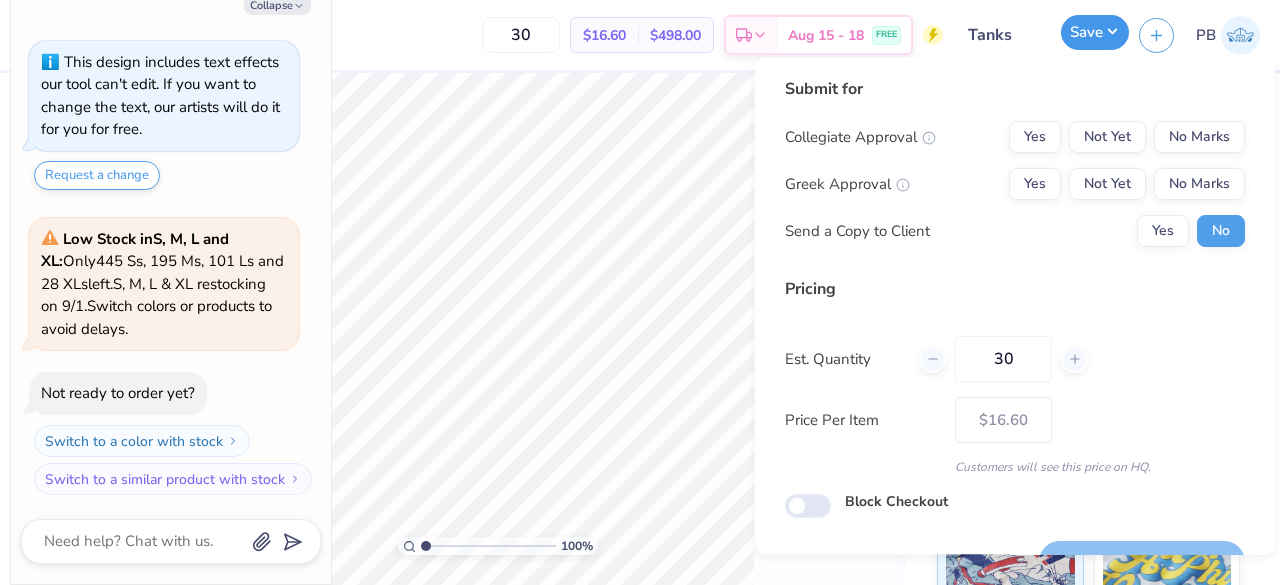 type on "x" 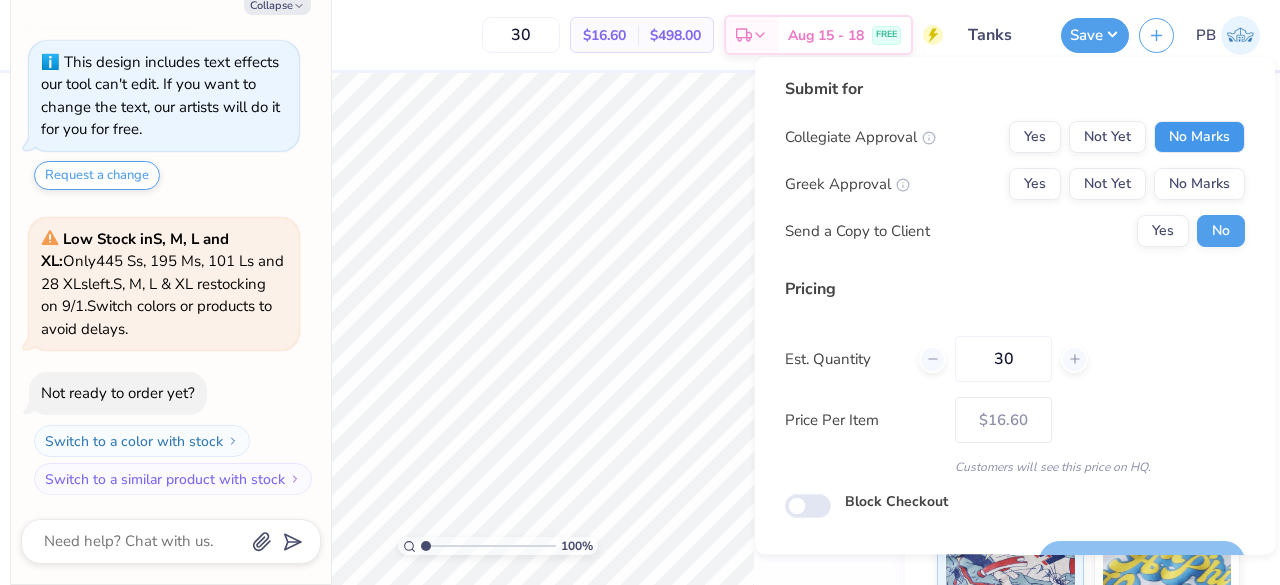 click on "No Marks" at bounding box center [1199, 137] 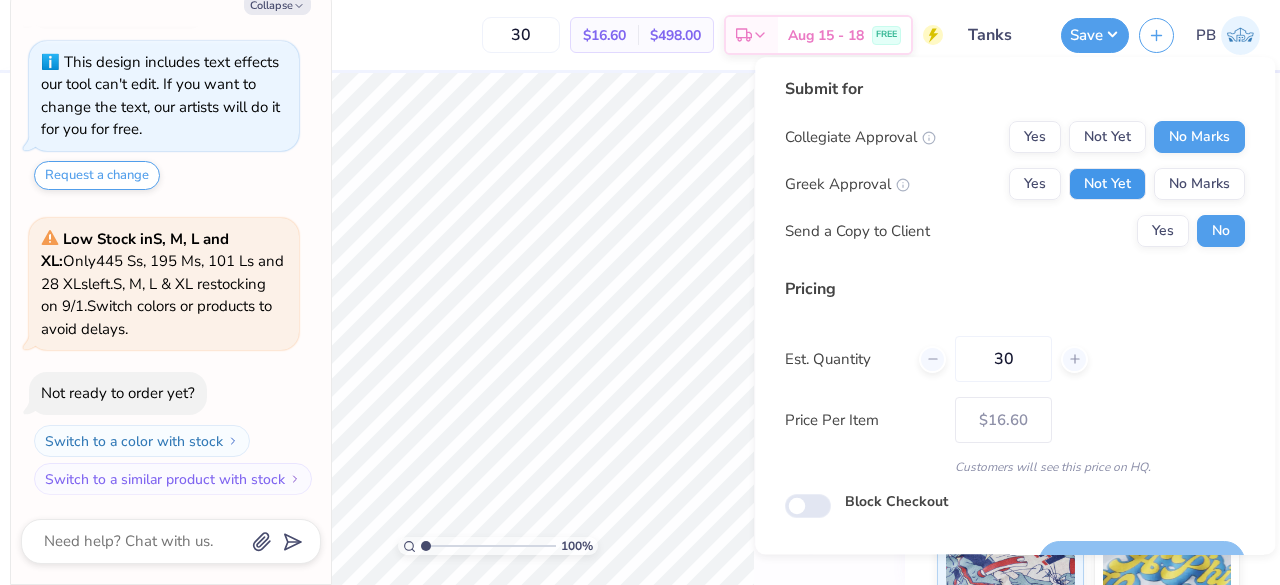click on "Not Yet" at bounding box center [1107, 184] 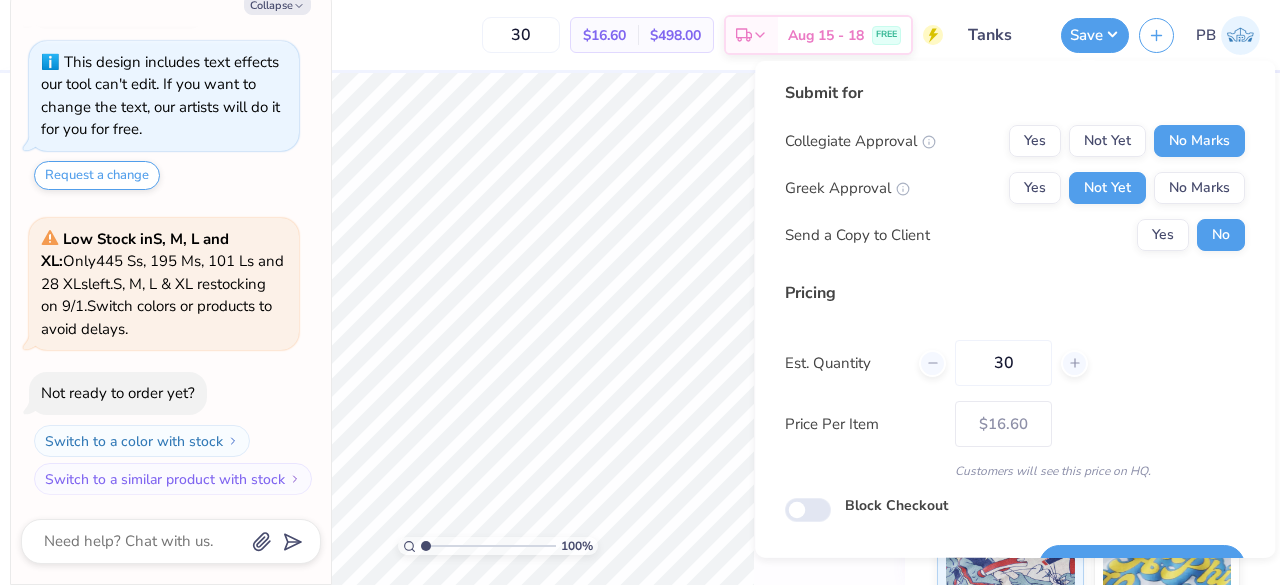 scroll, scrollTop: 46, scrollLeft: 0, axis: vertical 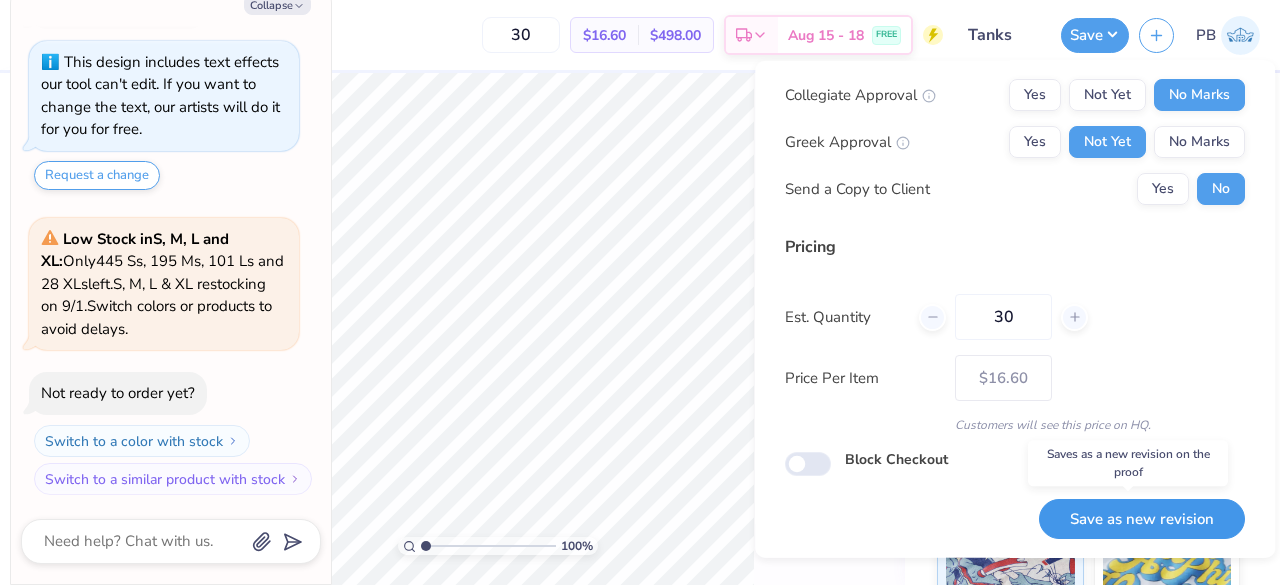 click on "Save as new revision" at bounding box center [1142, 518] 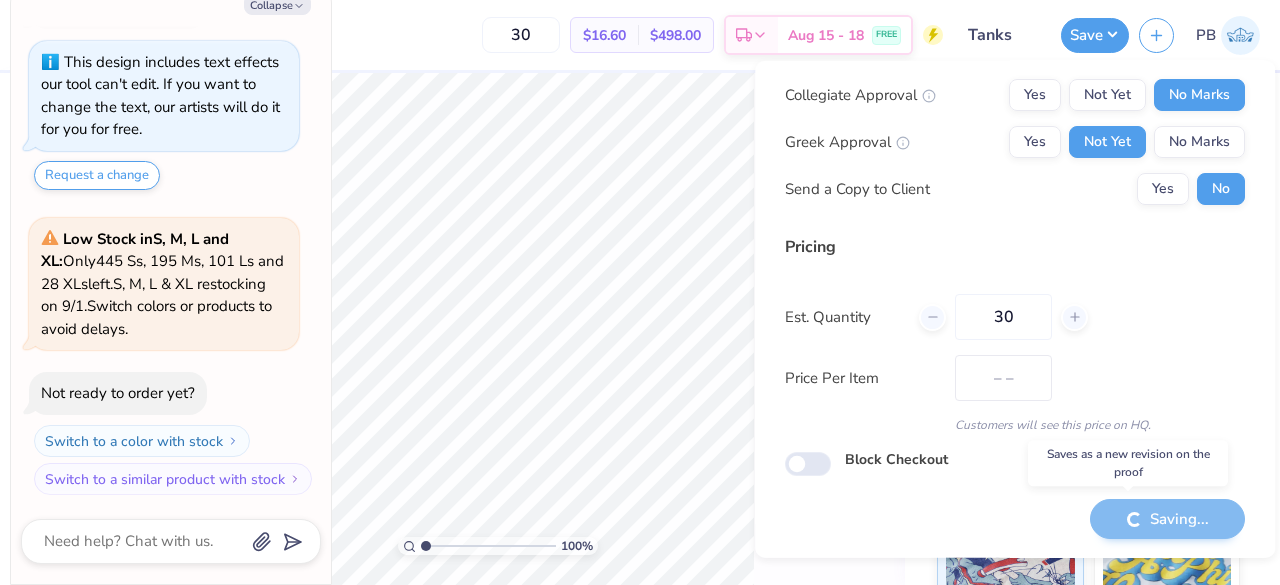 type on "$16.60" 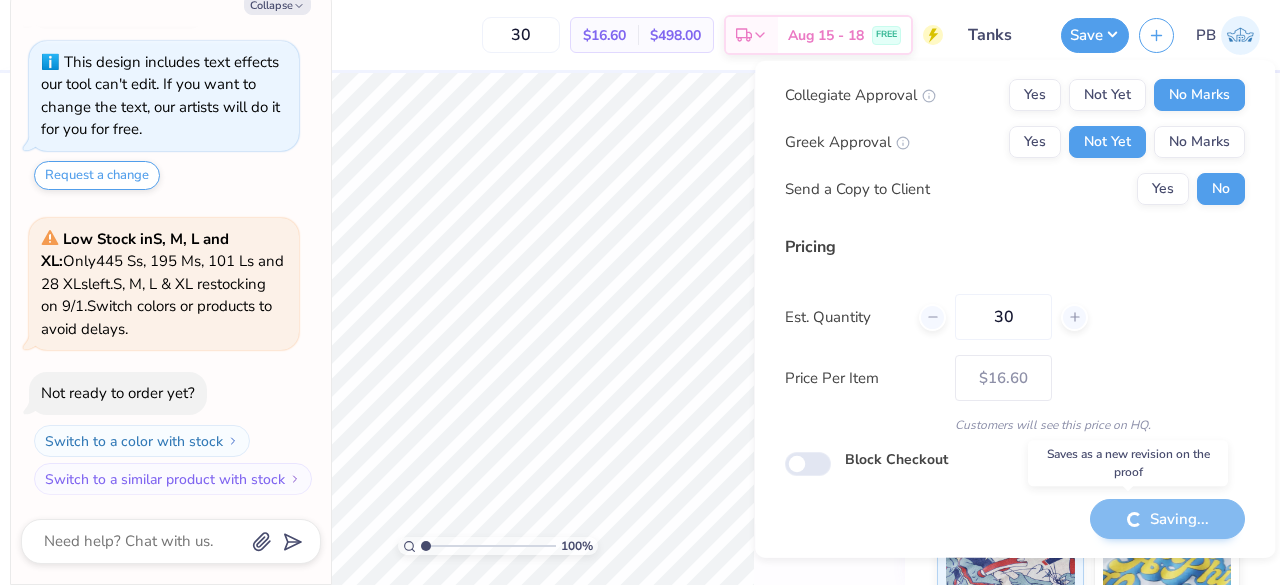 type on "x" 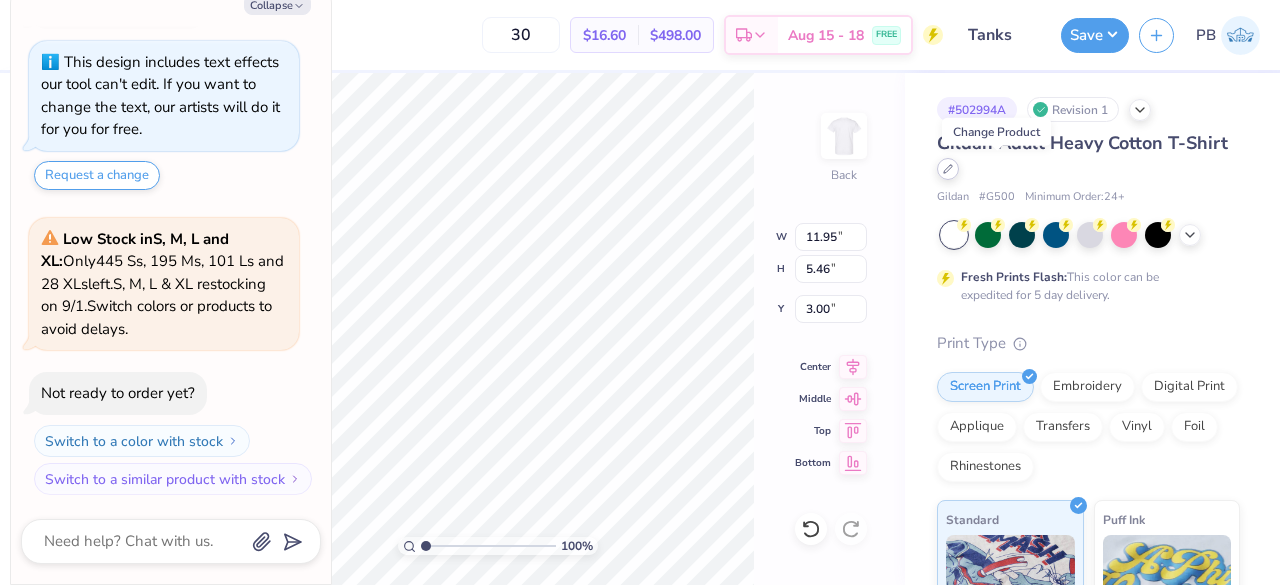 click at bounding box center (948, 169) 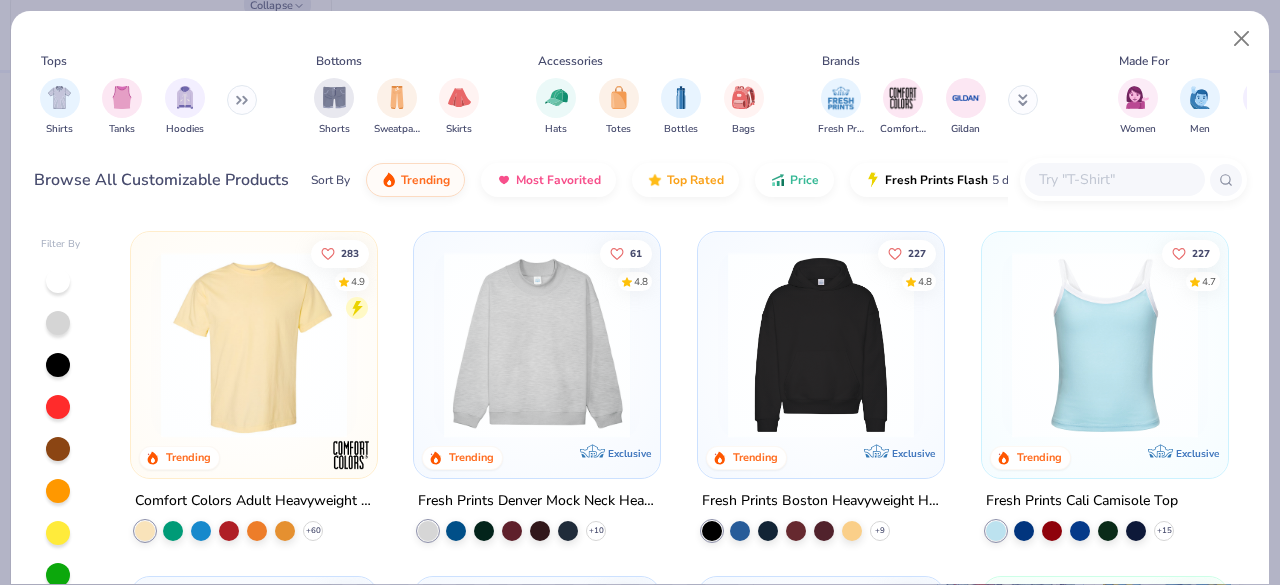 click at bounding box center (1114, 179) 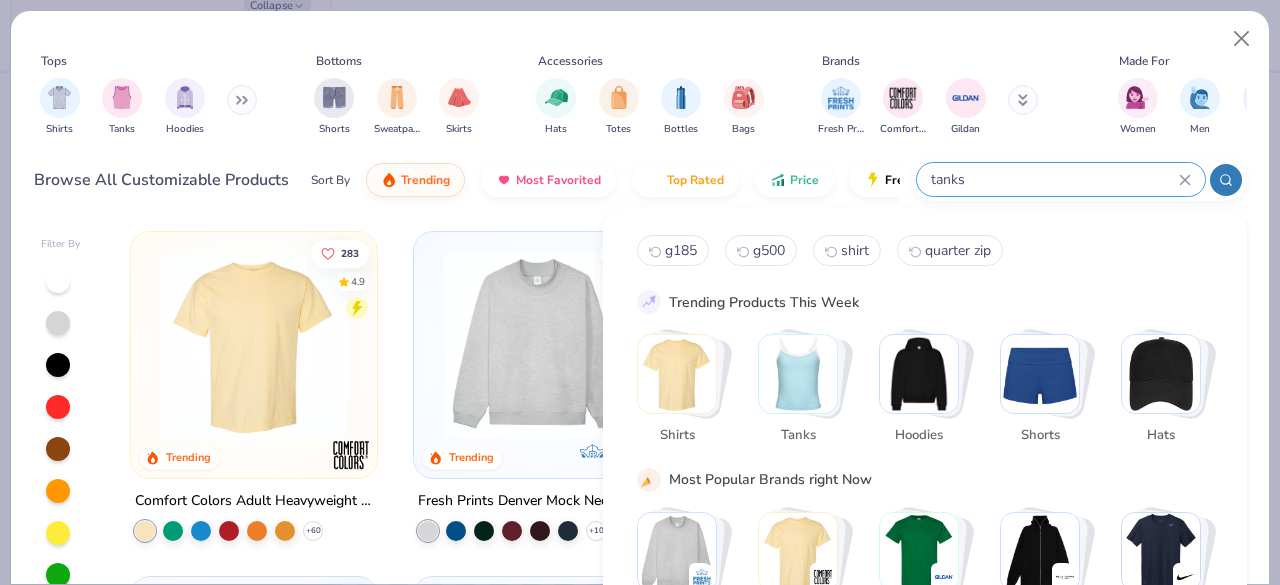 type on "tanks" 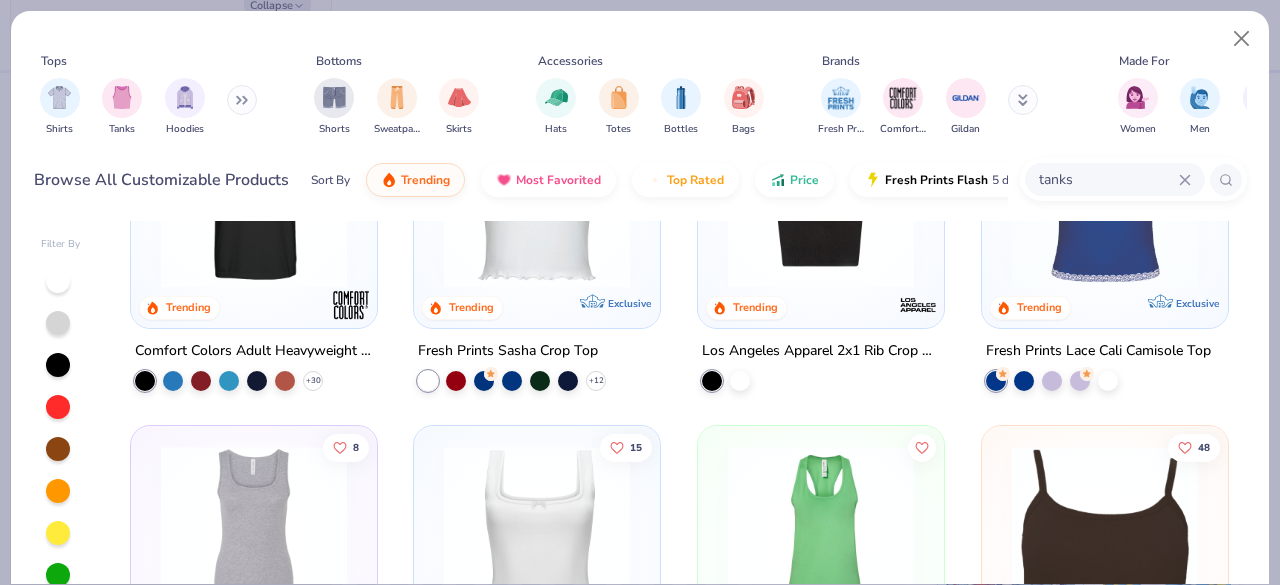 scroll, scrollTop: 1100, scrollLeft: 0, axis: vertical 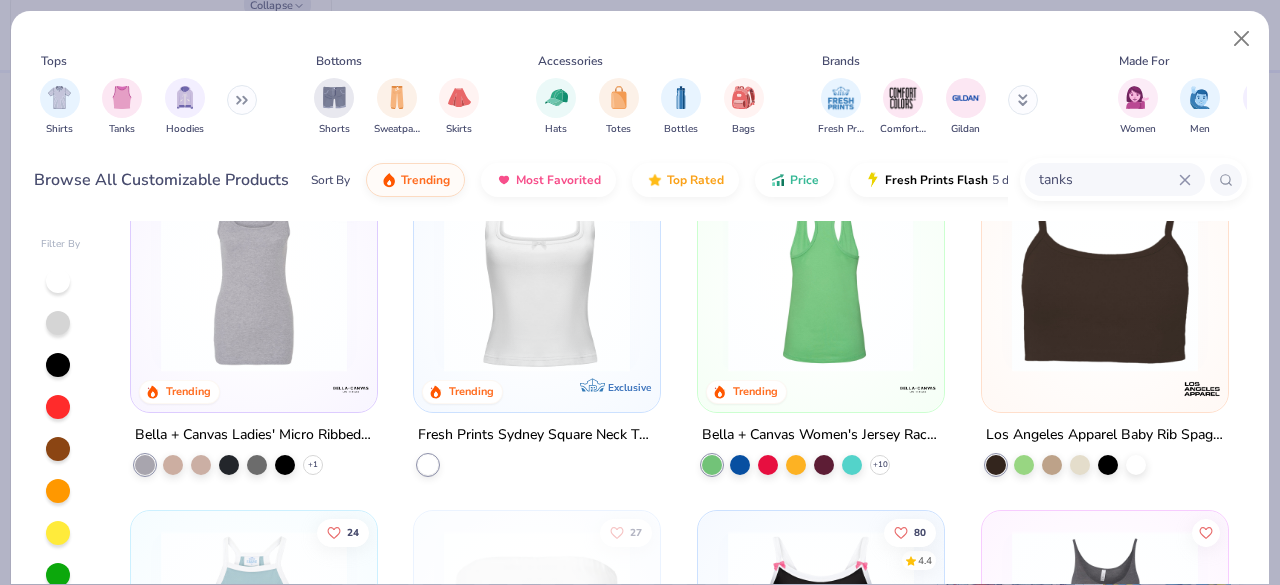 click at bounding box center (821, 279) 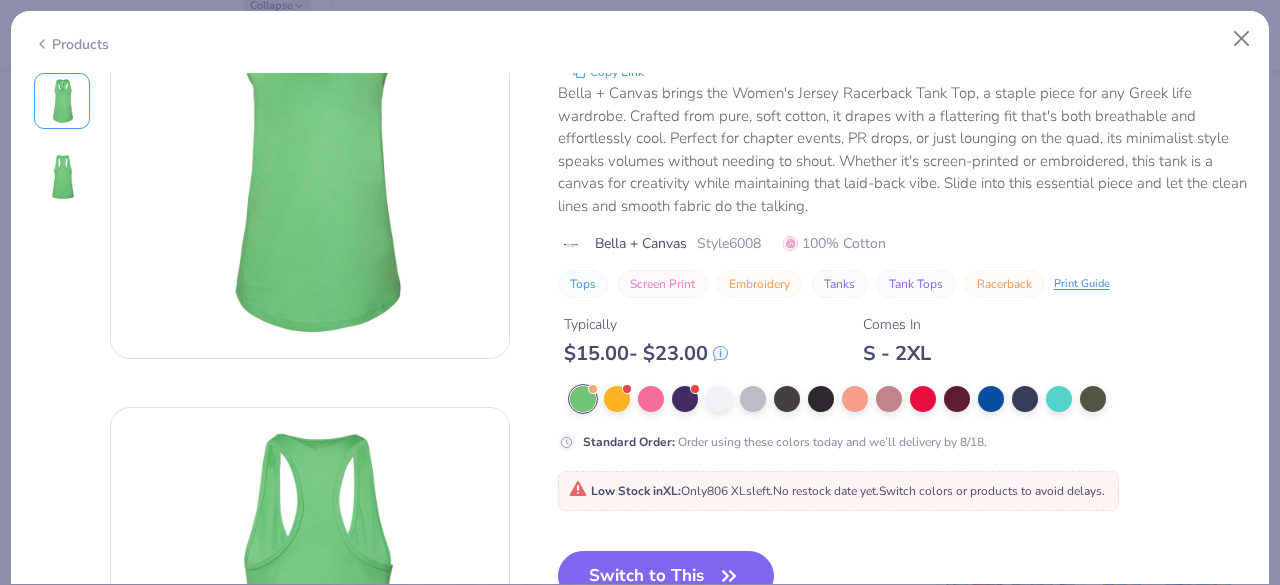 scroll, scrollTop: 134, scrollLeft: 0, axis: vertical 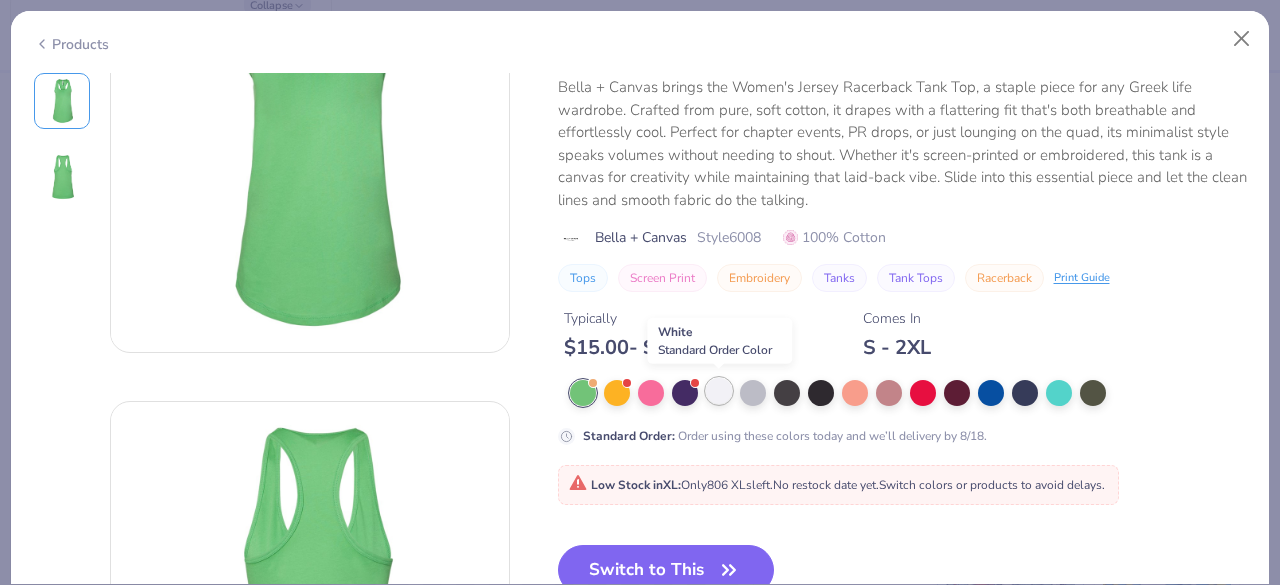click at bounding box center [719, 391] 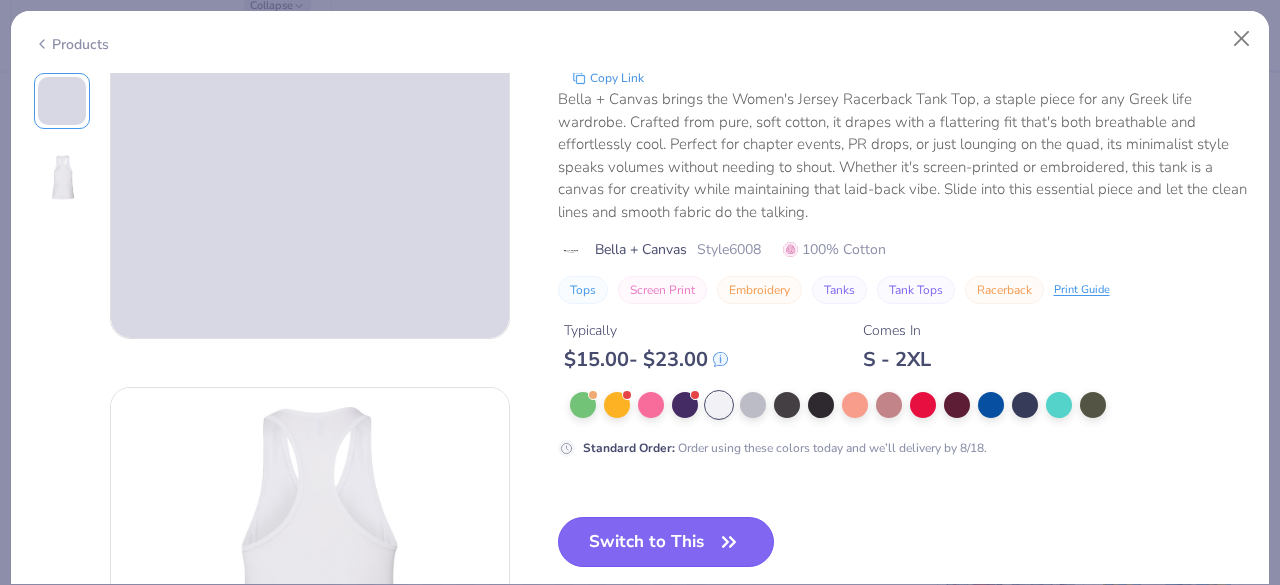 click on "Switch to This" at bounding box center (666, 542) 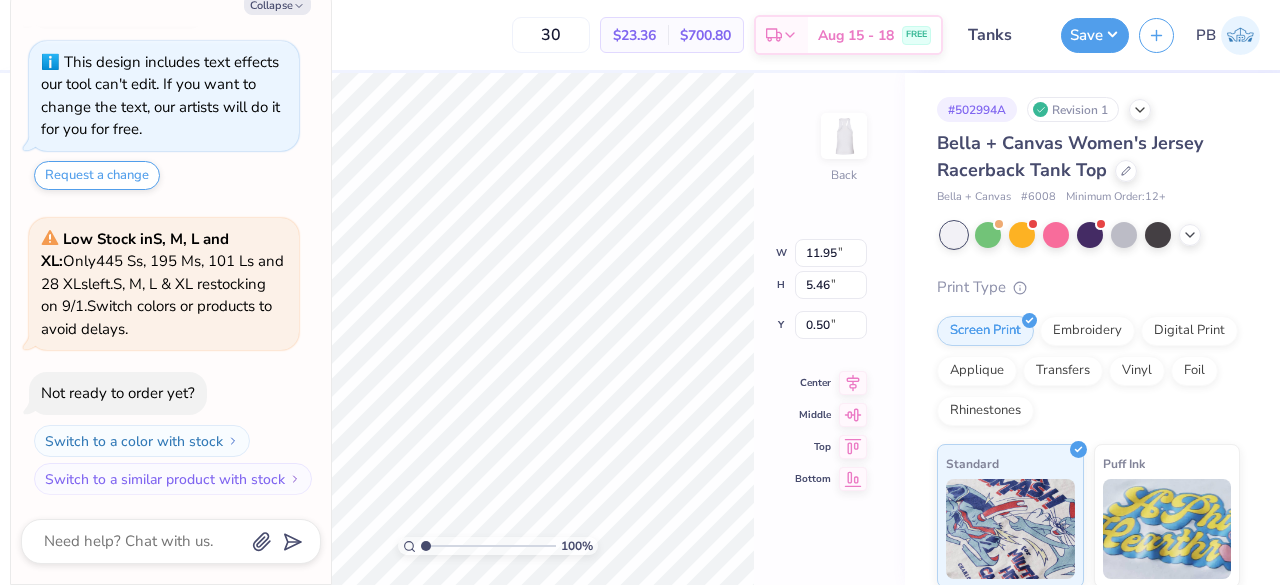 type on "x" 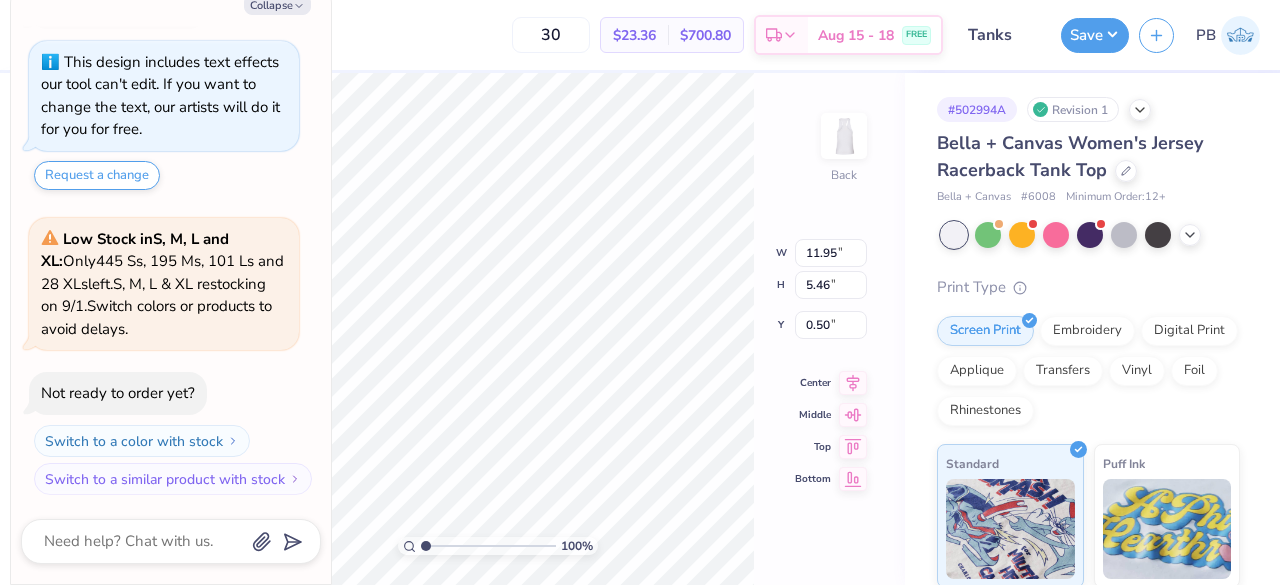 type on "7.53" 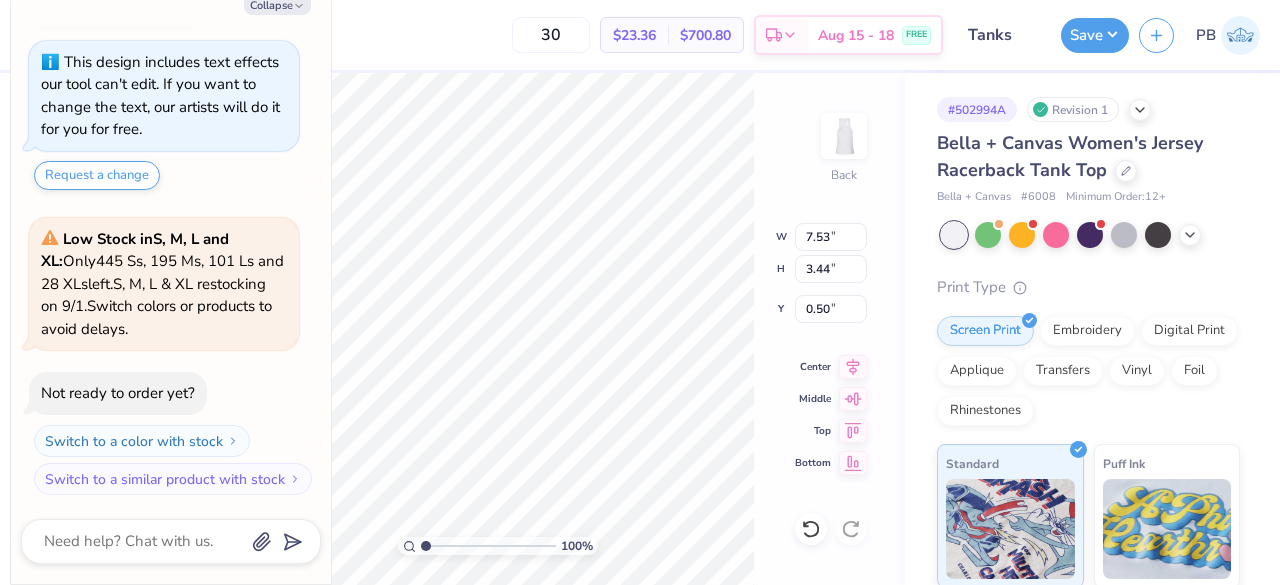 type on "x" 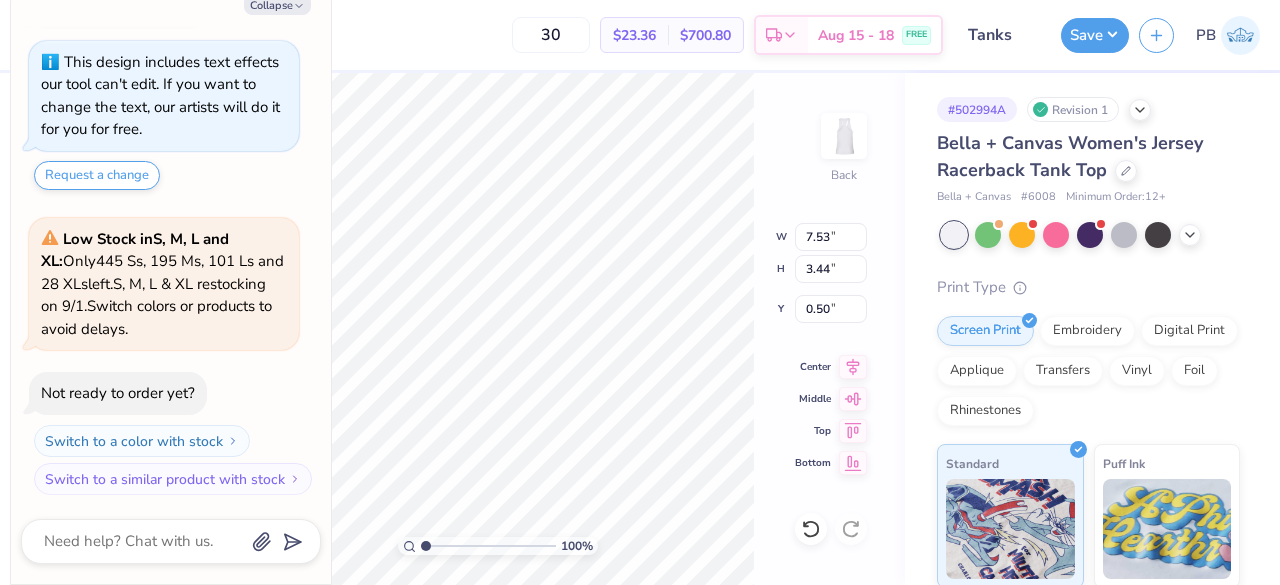 type on "3.00" 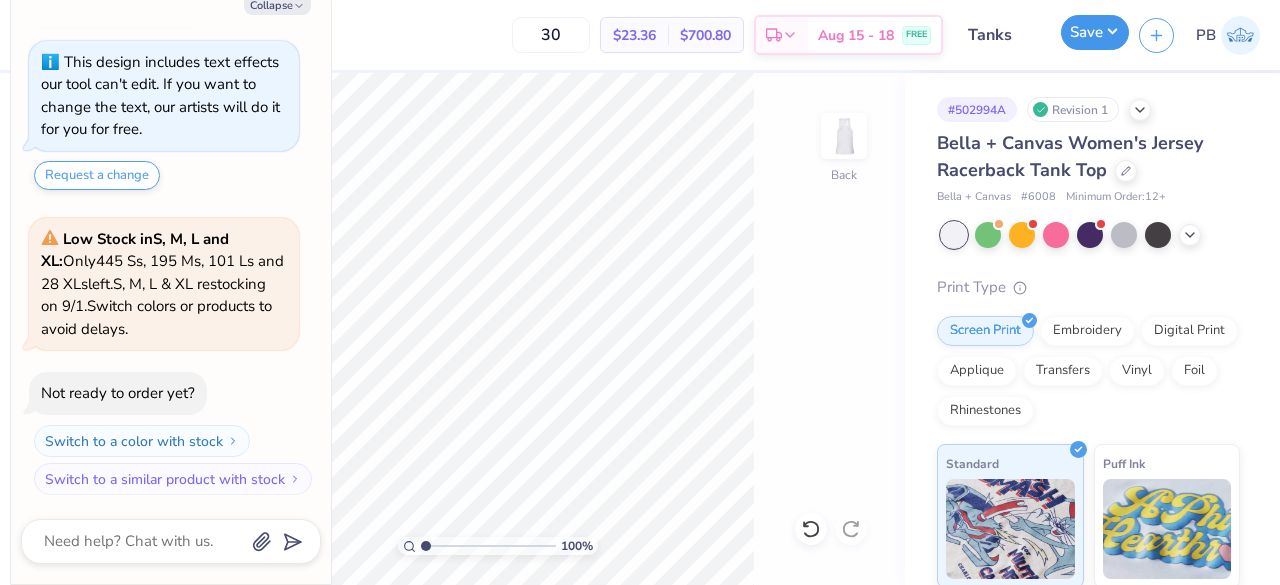 click on "Save" at bounding box center [1095, 32] 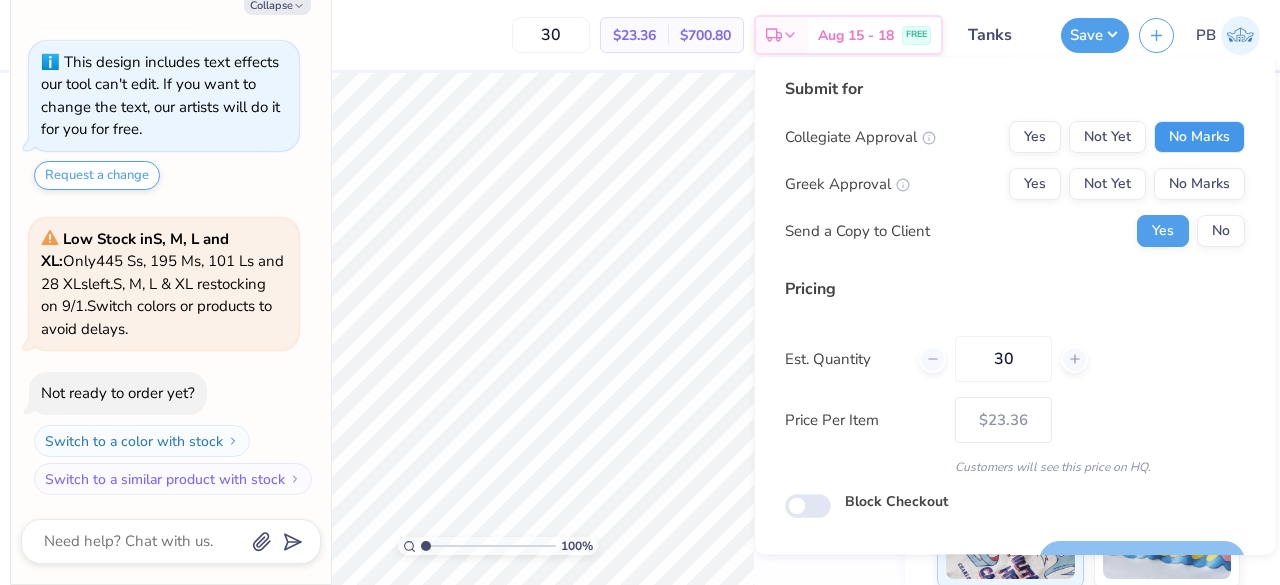 click on "No Marks" at bounding box center (1199, 137) 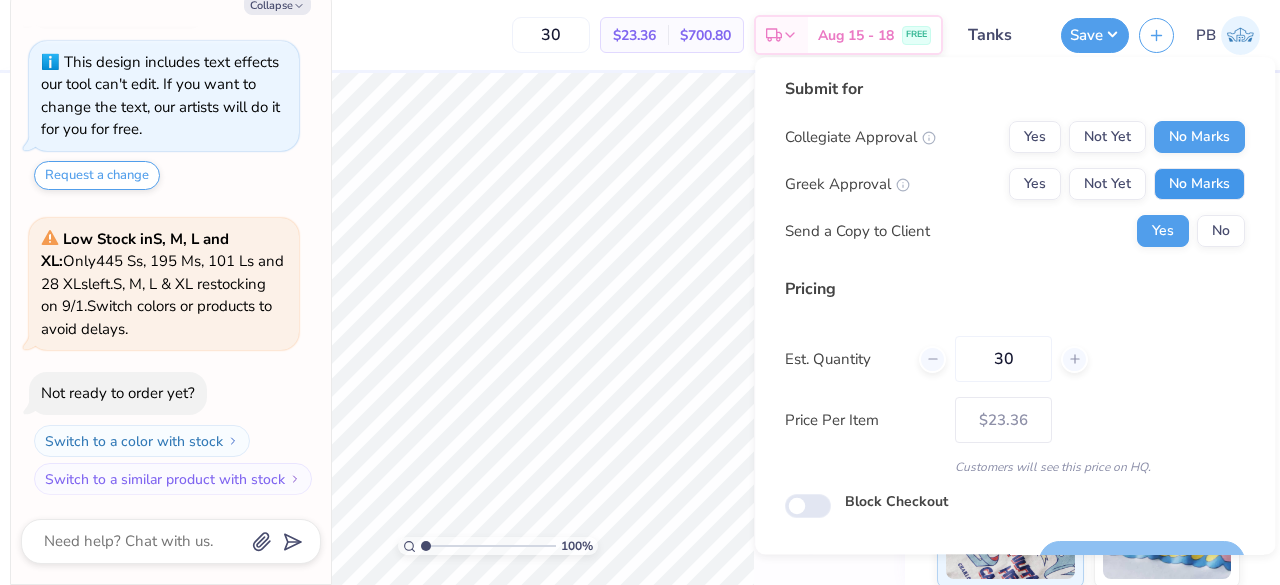 click on "No Marks" at bounding box center (1199, 184) 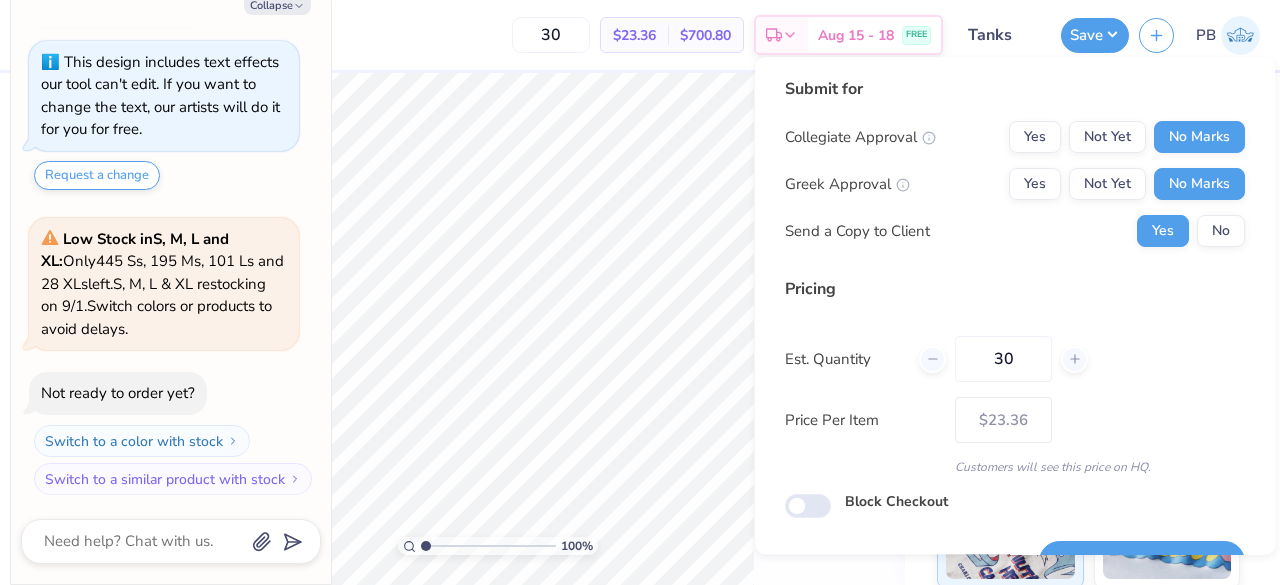 scroll, scrollTop: 46, scrollLeft: 0, axis: vertical 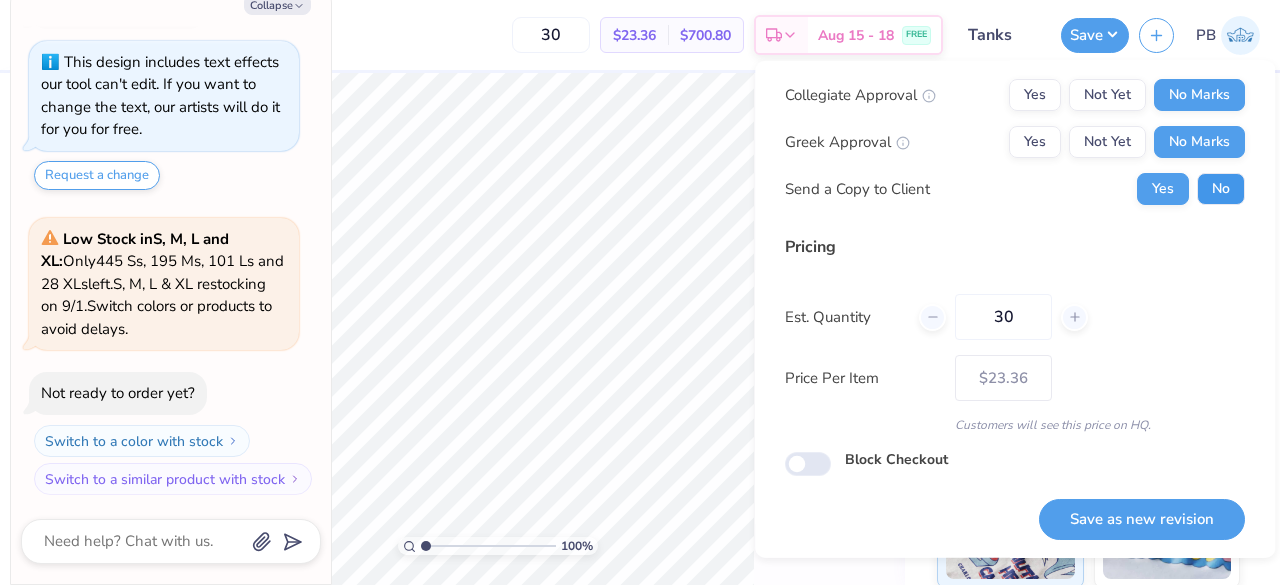 click on "No" at bounding box center (1221, 189) 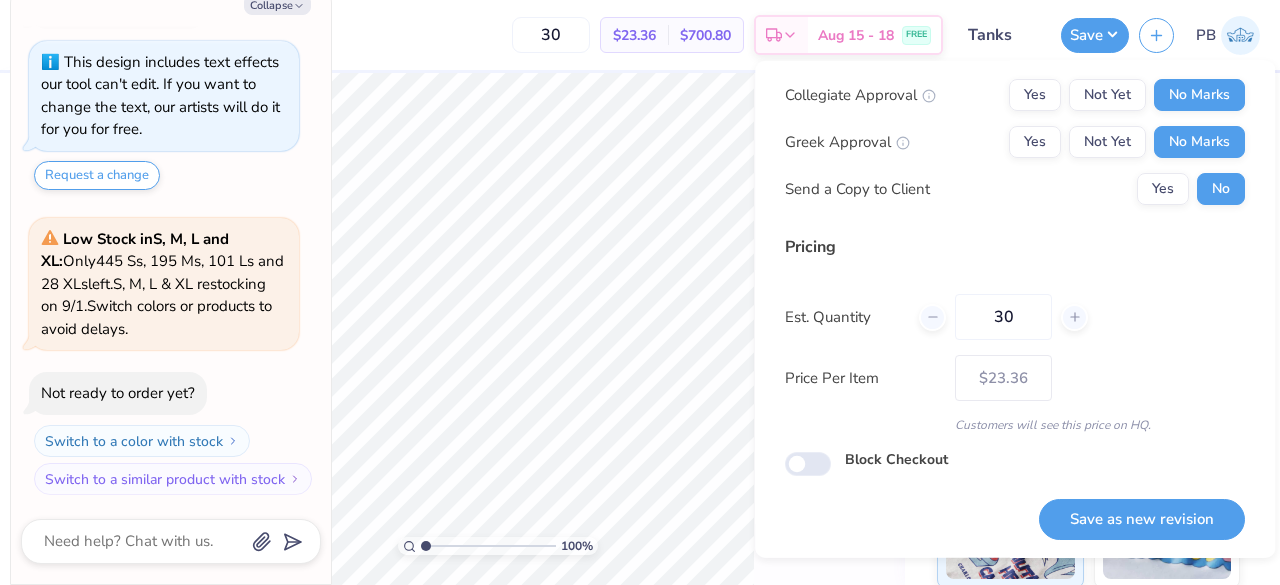 type on "x" 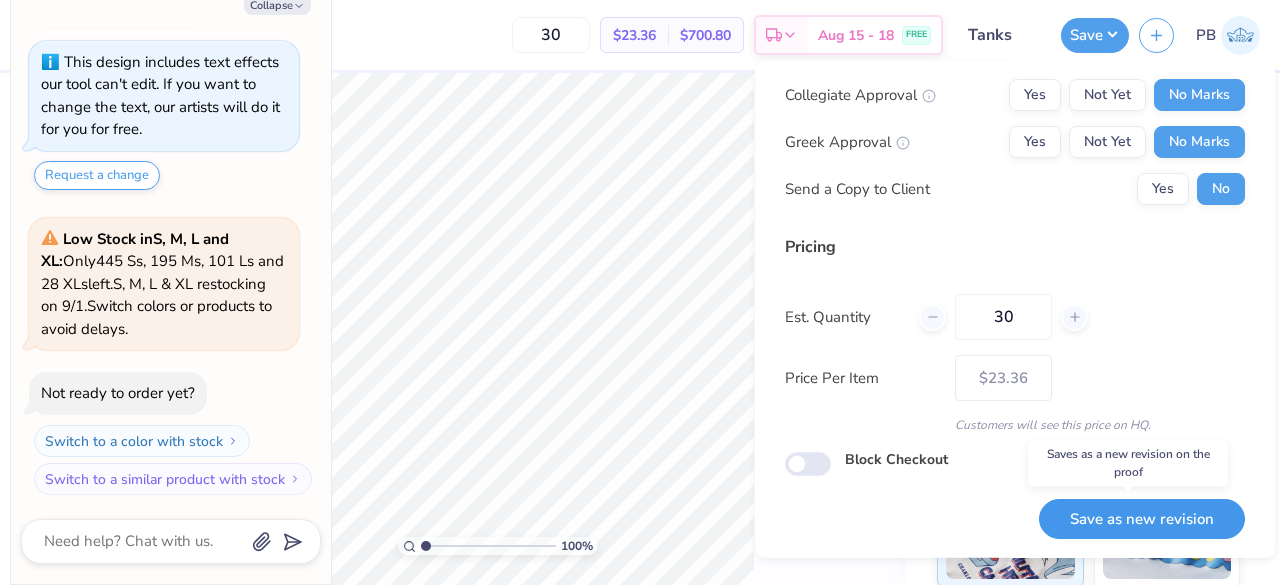 click on "Save as new revision" at bounding box center (1142, 518) 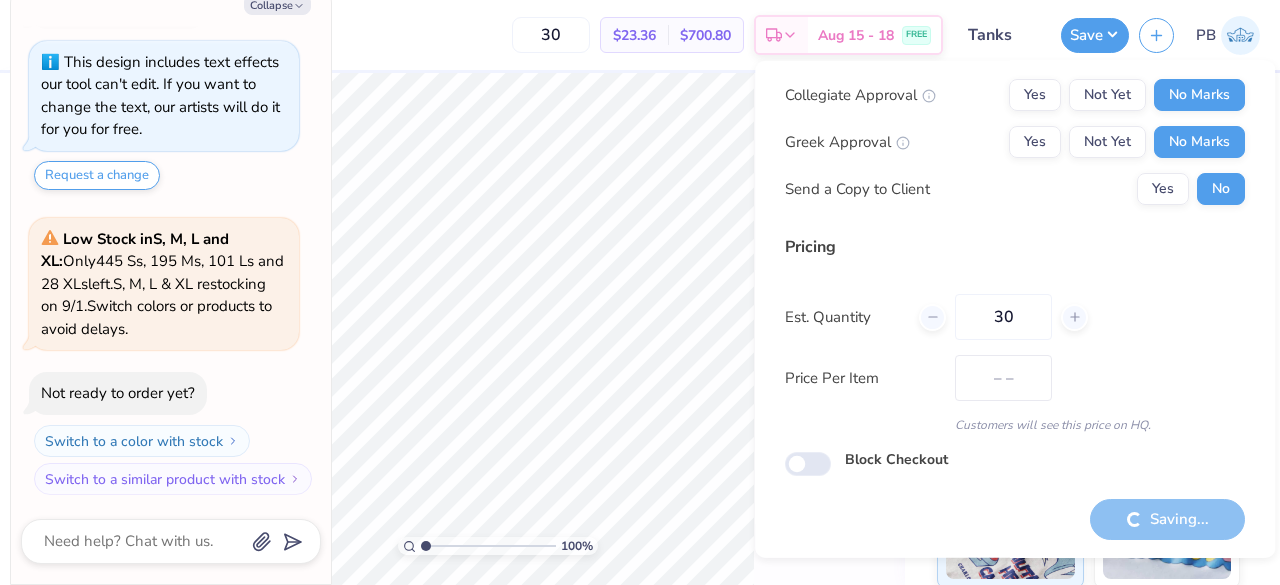 type on "$23.36" 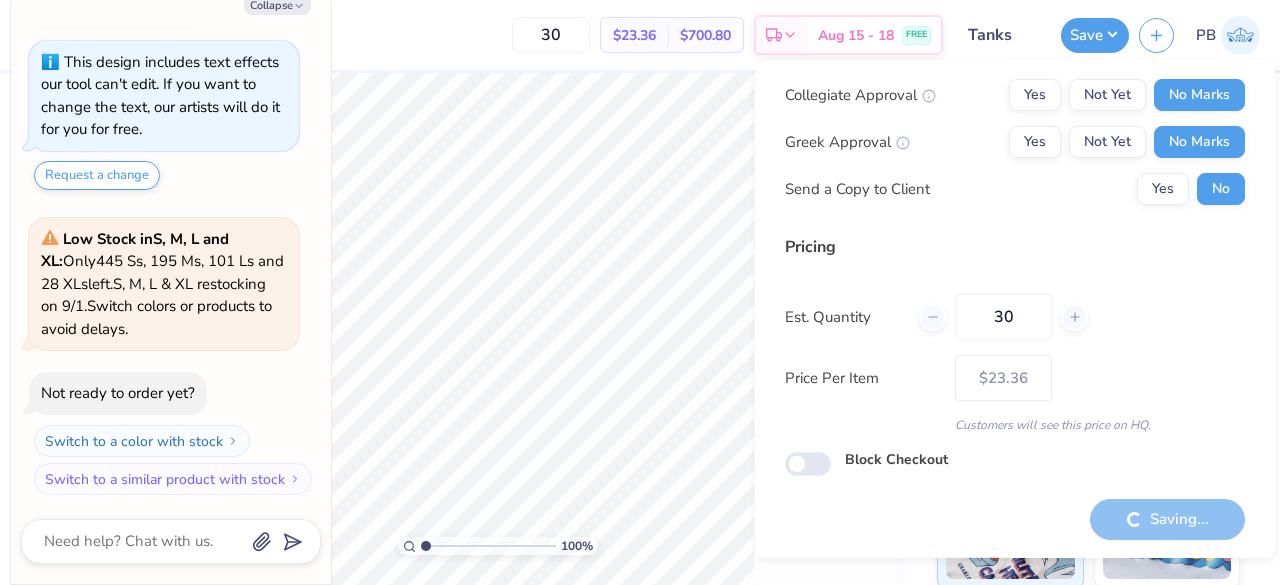 type on "x" 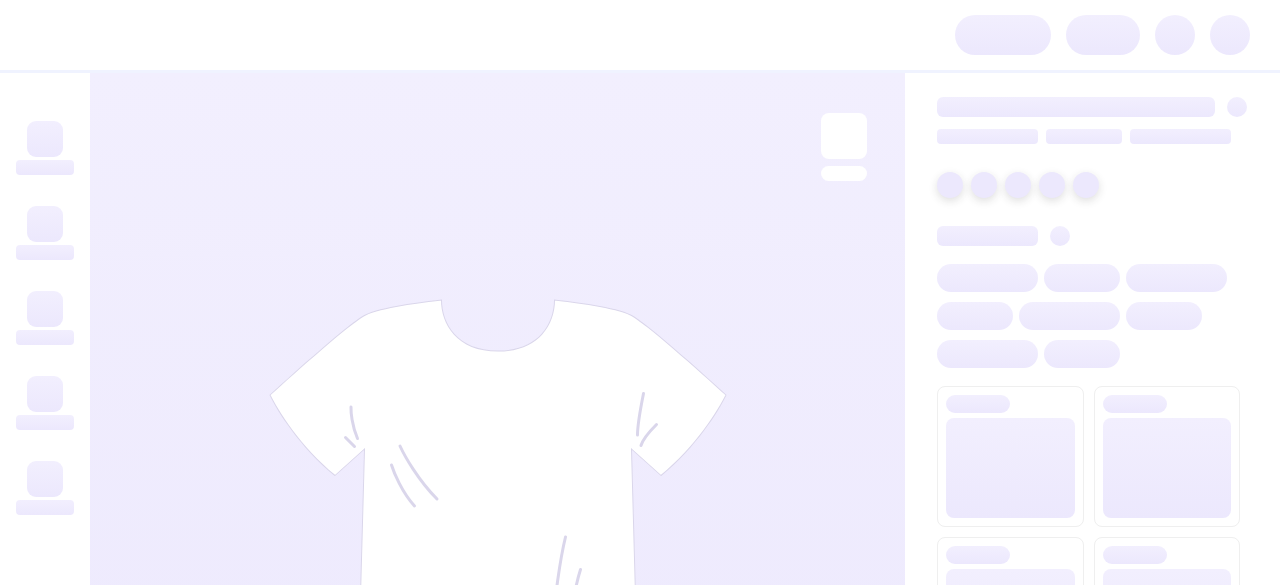 scroll, scrollTop: 0, scrollLeft: 0, axis: both 